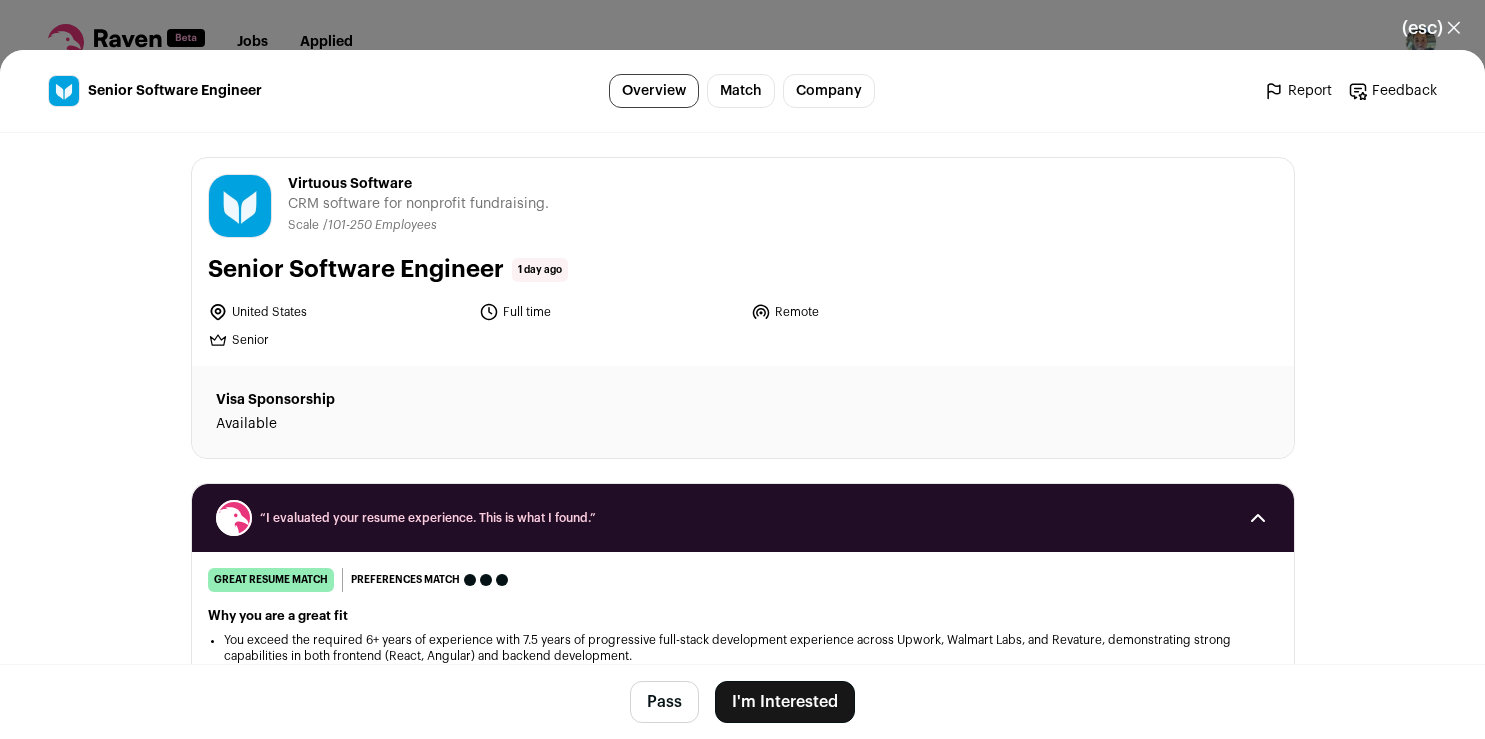 scroll, scrollTop: 0, scrollLeft: 0, axis: both 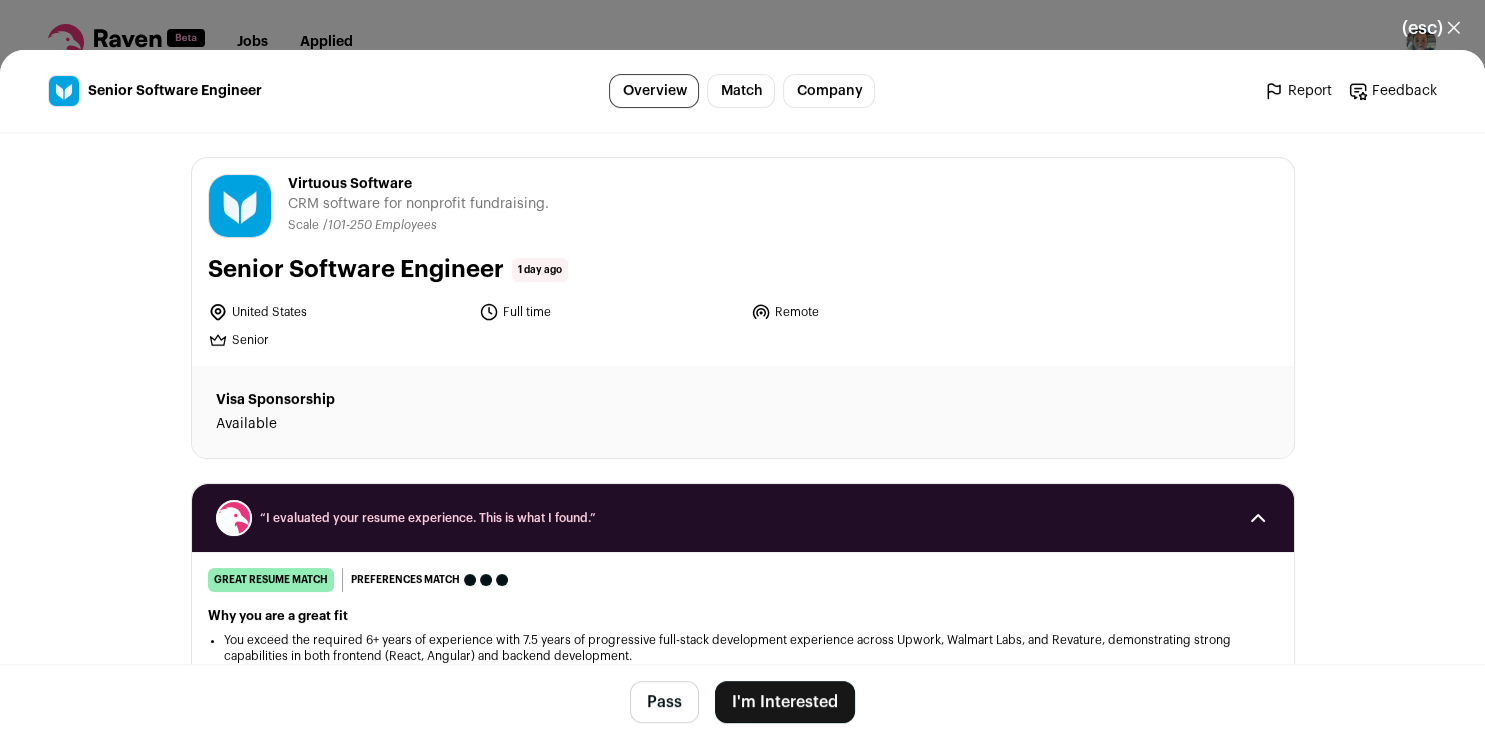 click on "I'm Interested" at bounding box center (785, 702) 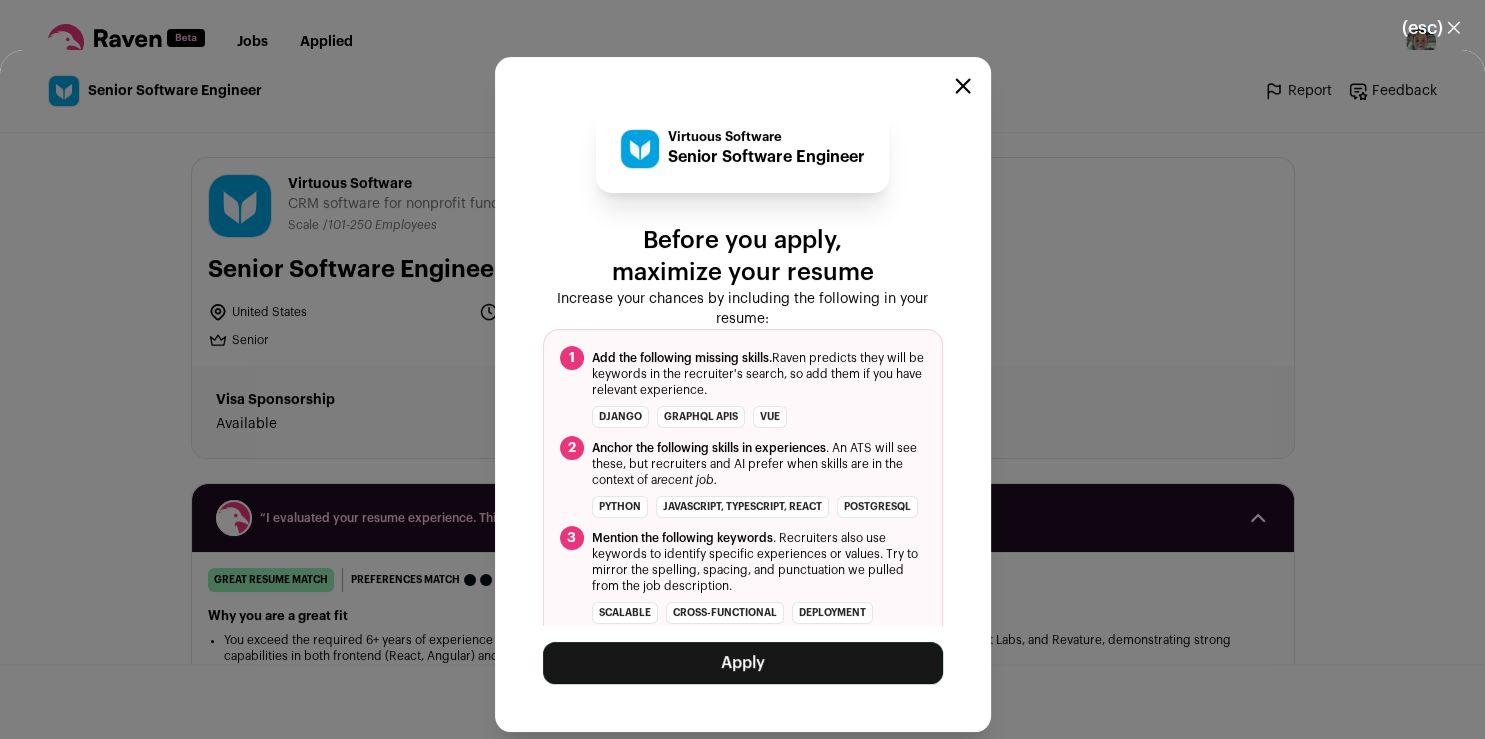click on "Apply" at bounding box center [743, 663] 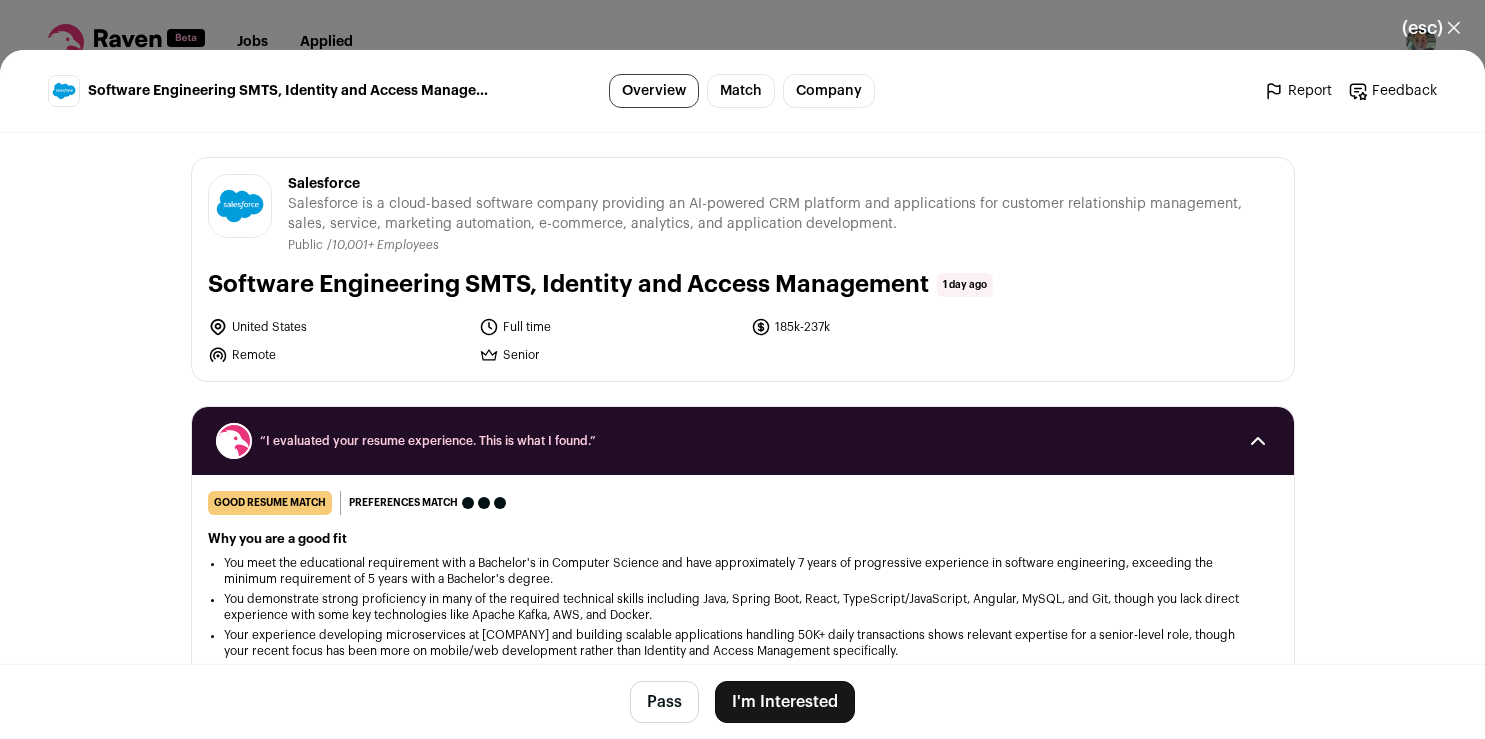 scroll, scrollTop: 0, scrollLeft: 0, axis: both 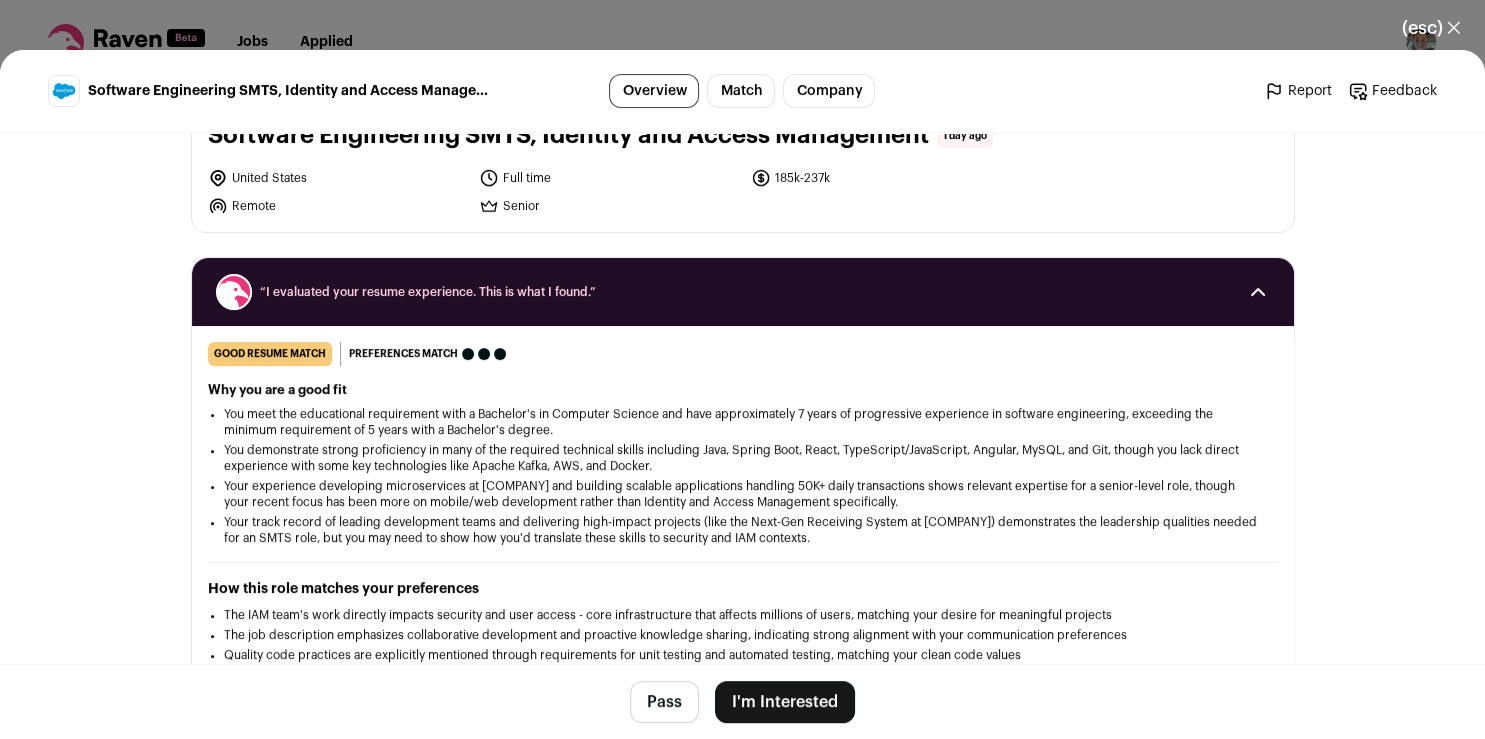 click on "I'm Interested" at bounding box center [785, 702] 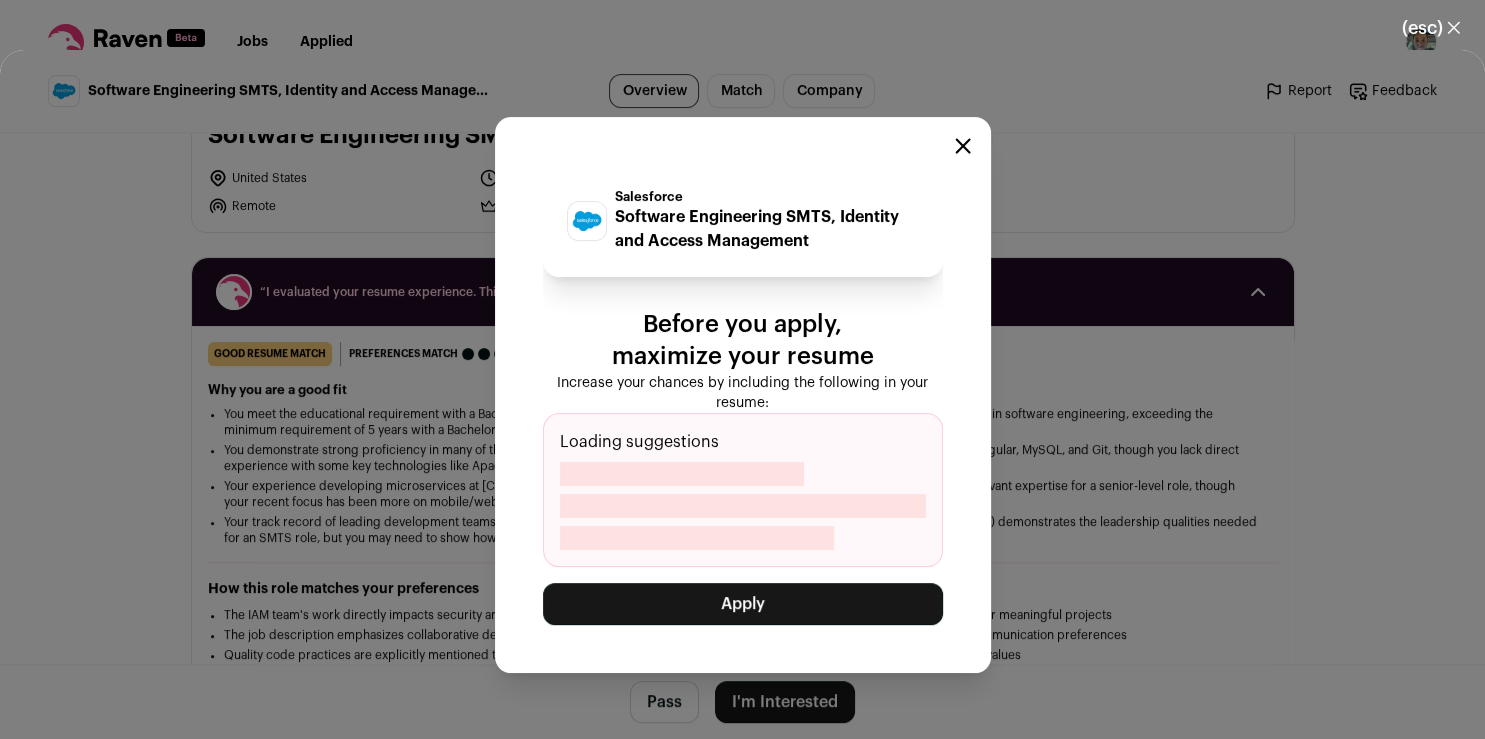 click on "Apply" at bounding box center [743, 604] 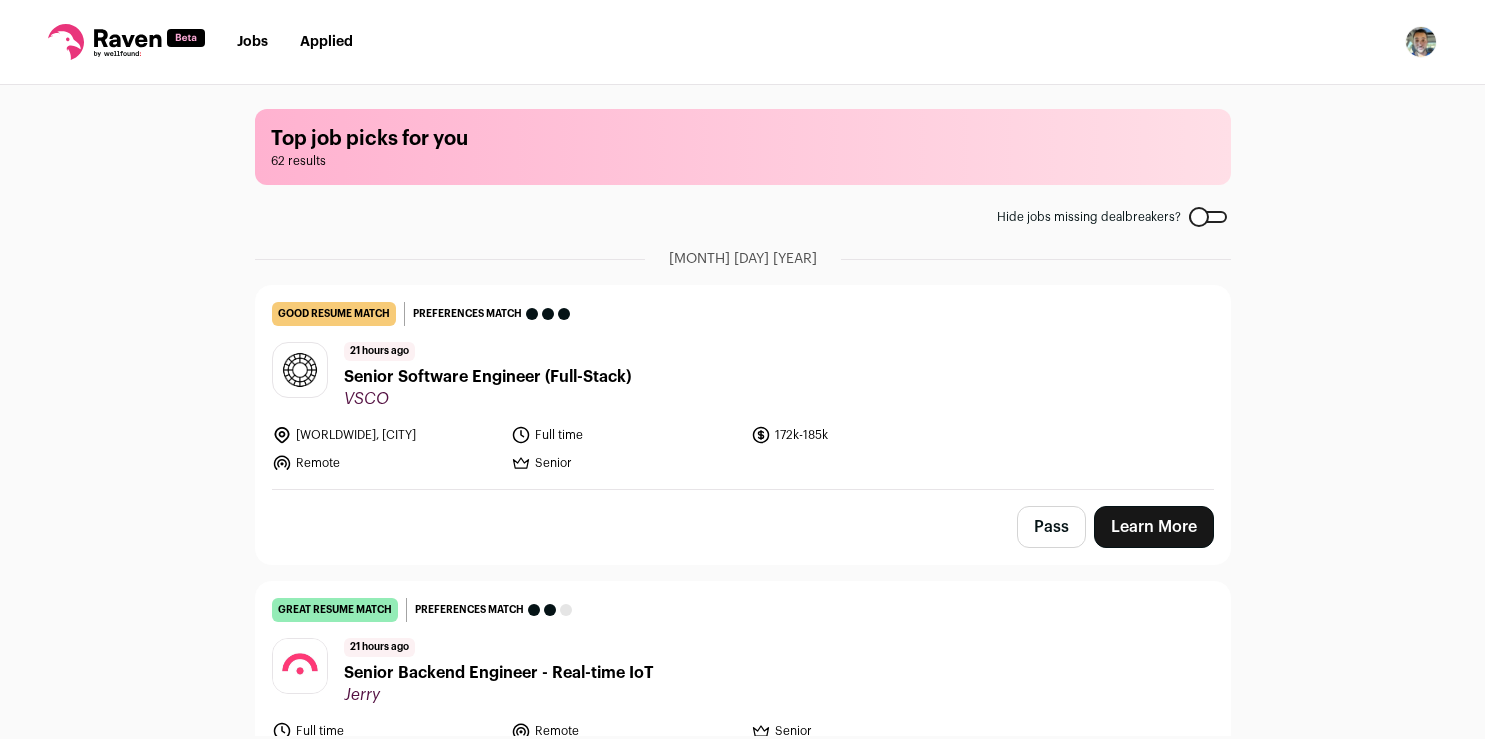 scroll, scrollTop: 0, scrollLeft: 0, axis: both 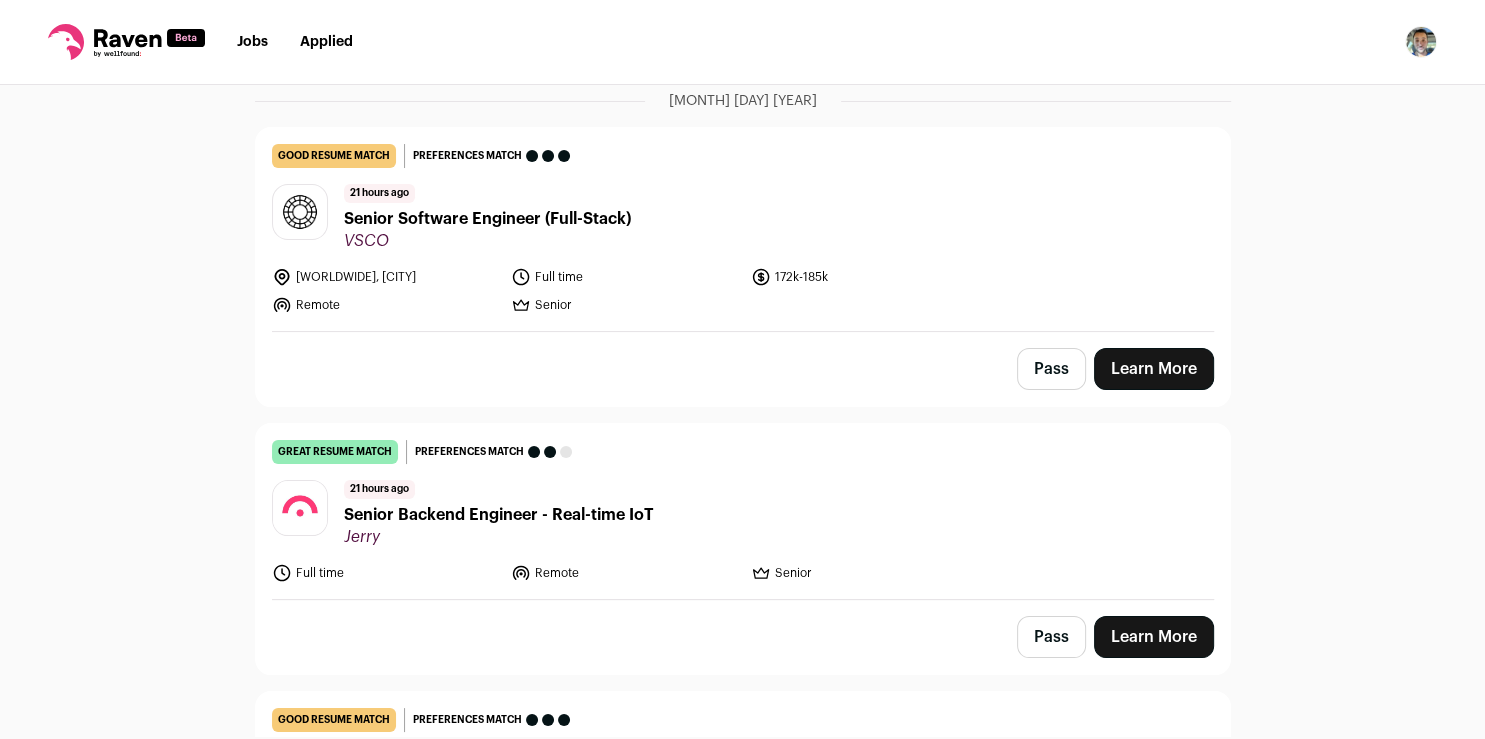 click on "Learn More" at bounding box center (1154, 637) 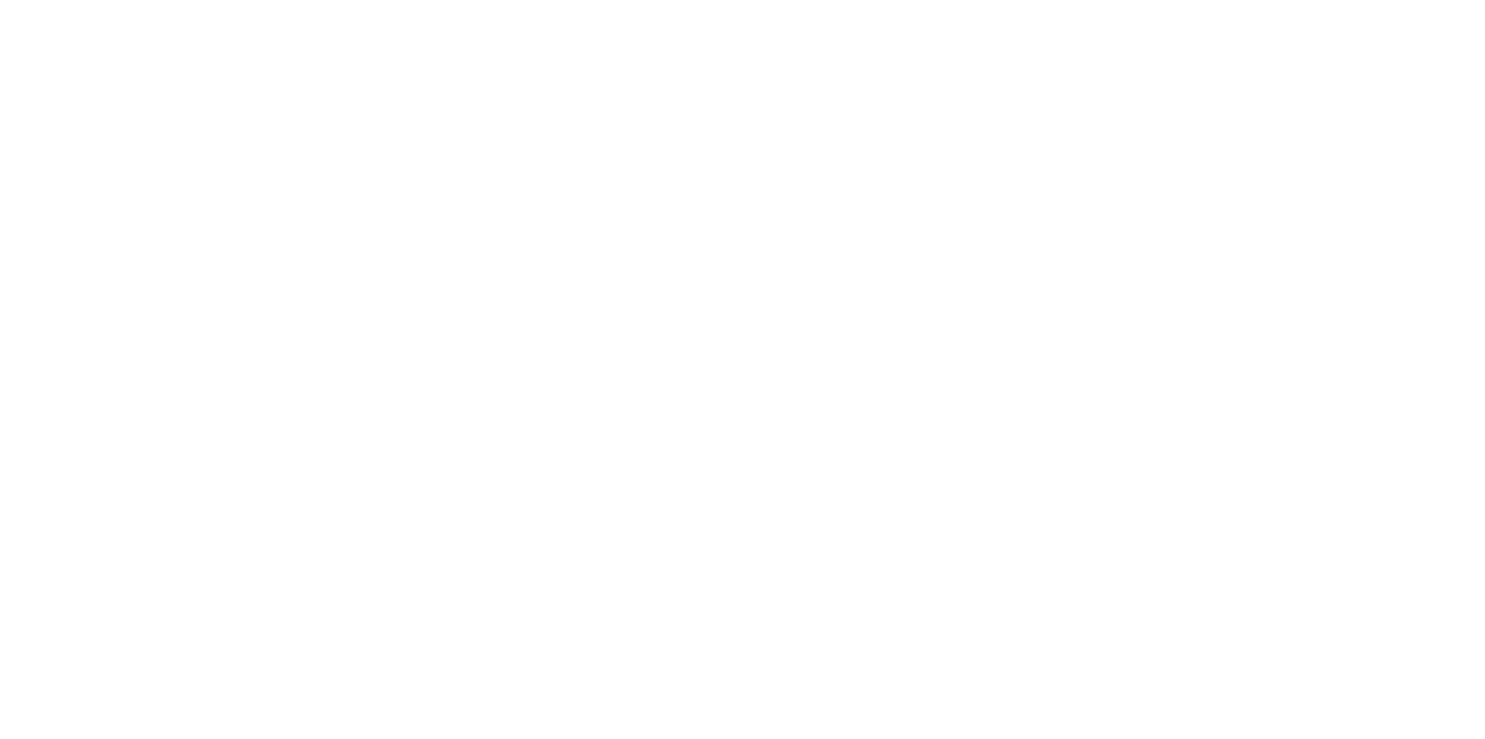 scroll, scrollTop: 158, scrollLeft: 0, axis: vertical 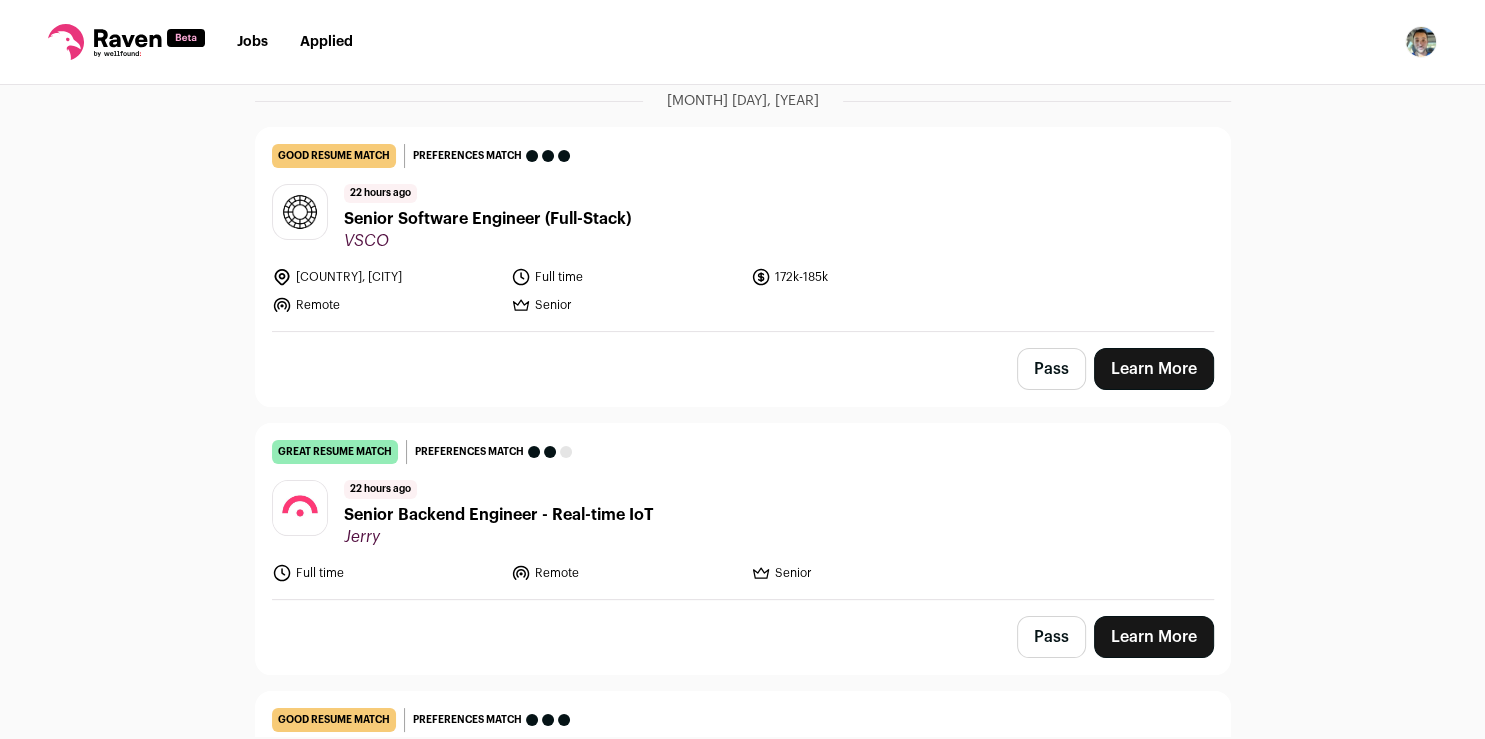 click on "Learn More" at bounding box center [1154, 637] 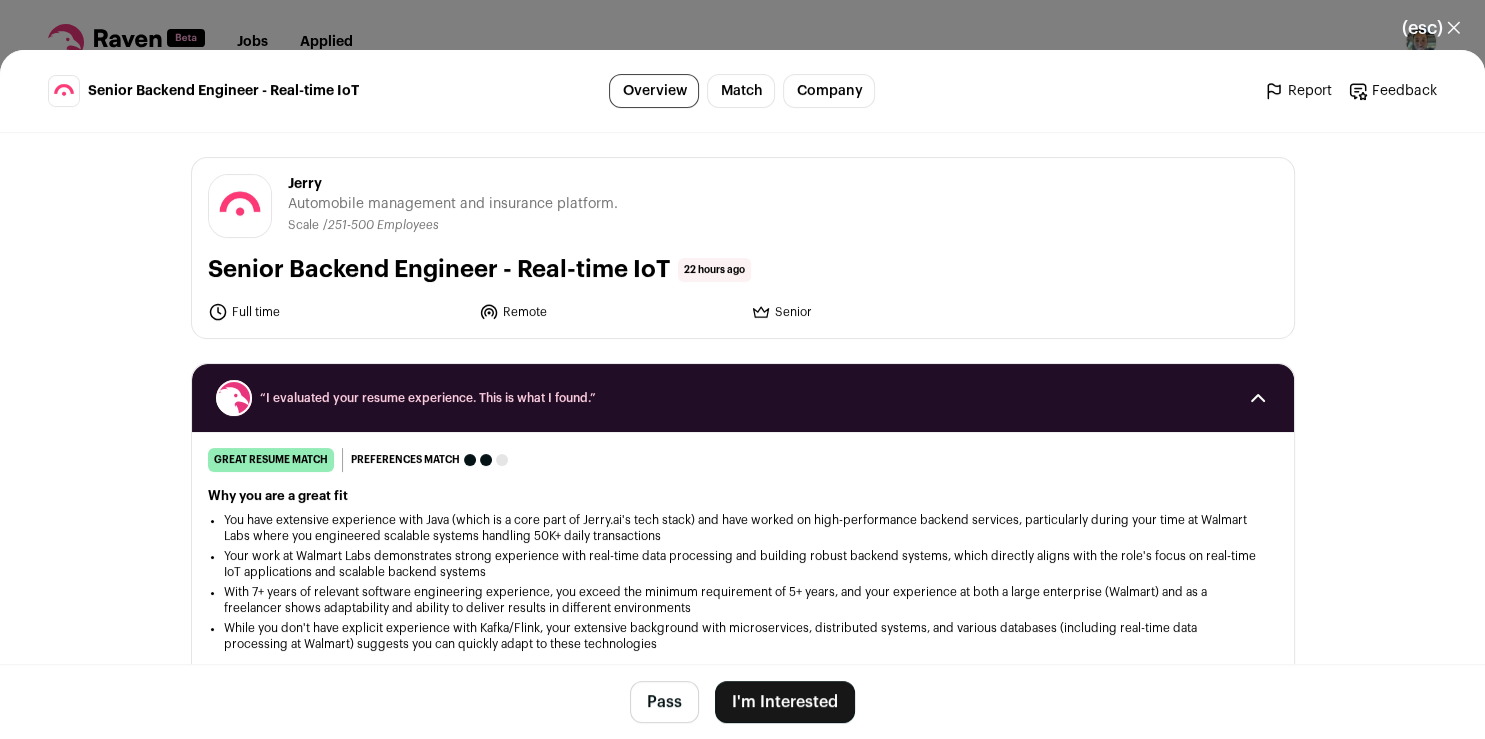 click on "I'm Interested" at bounding box center [785, 702] 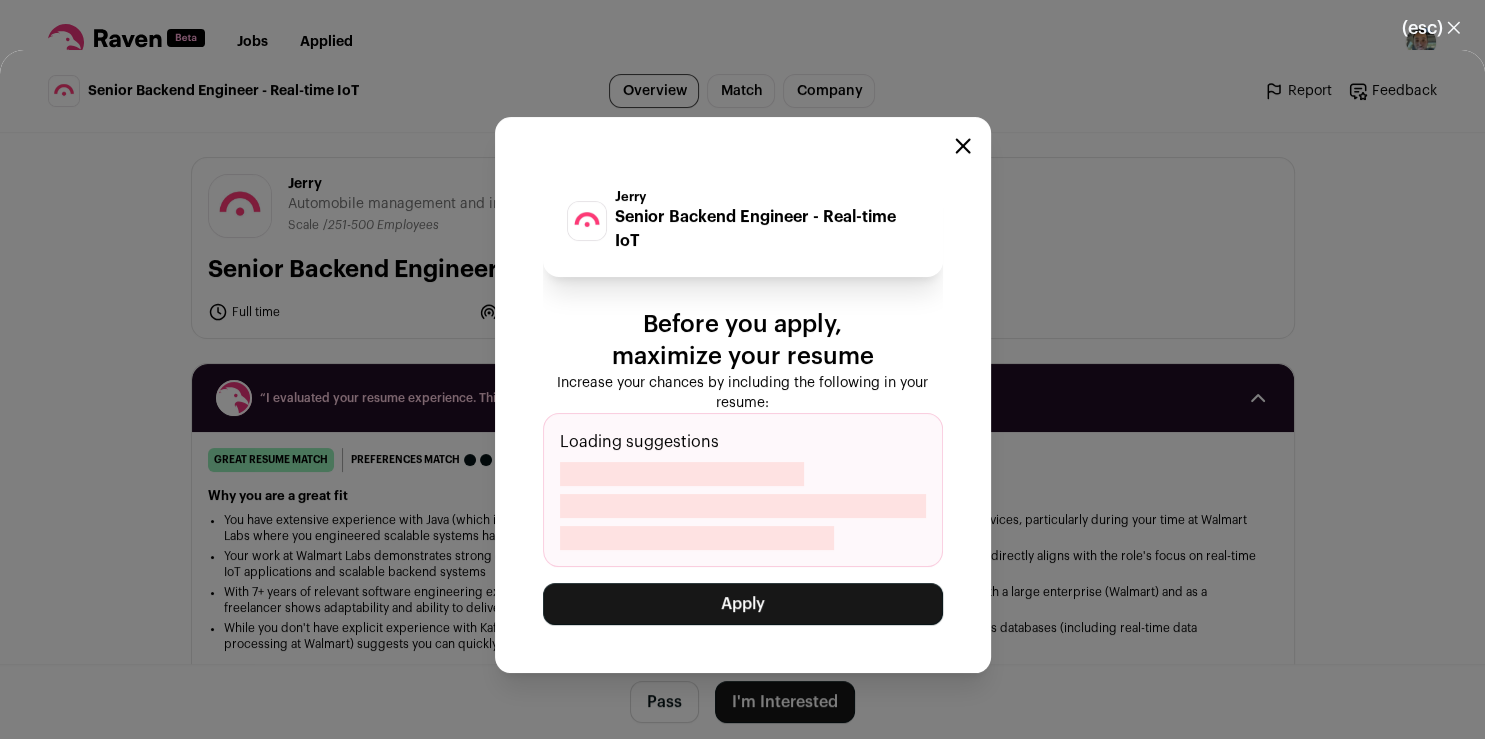 click on "Apply" at bounding box center (743, 604) 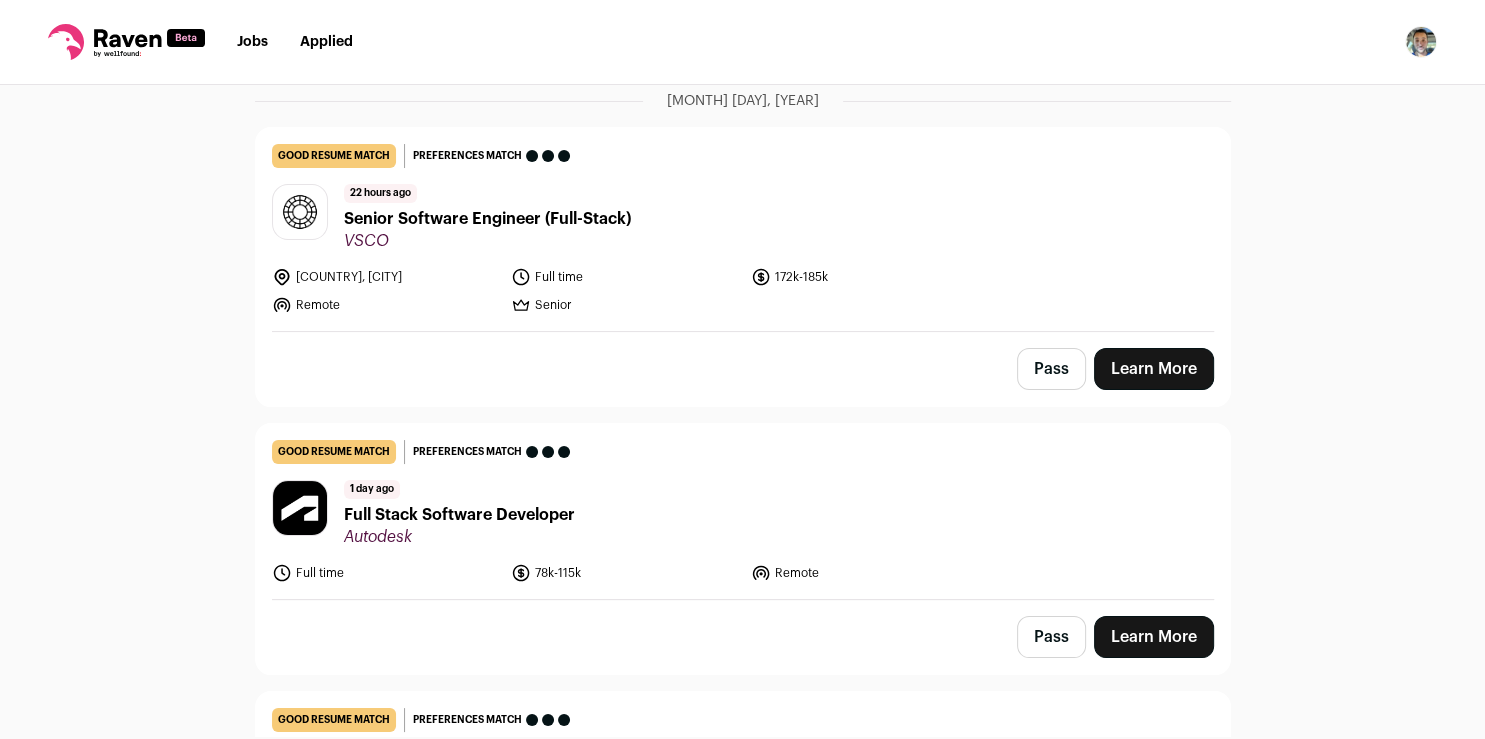 scroll, scrollTop: 0, scrollLeft: 0, axis: both 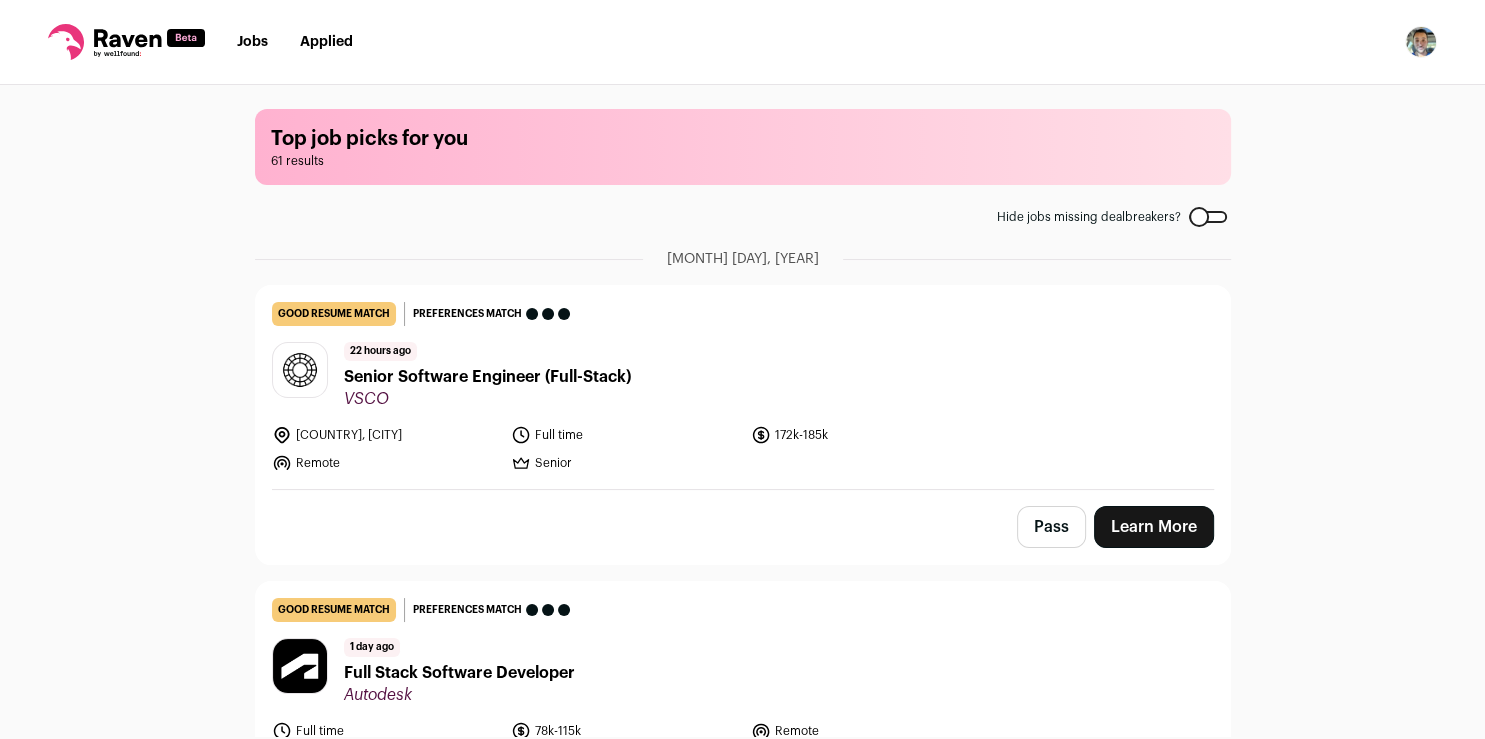 click on "Learn More" at bounding box center (1154, 527) 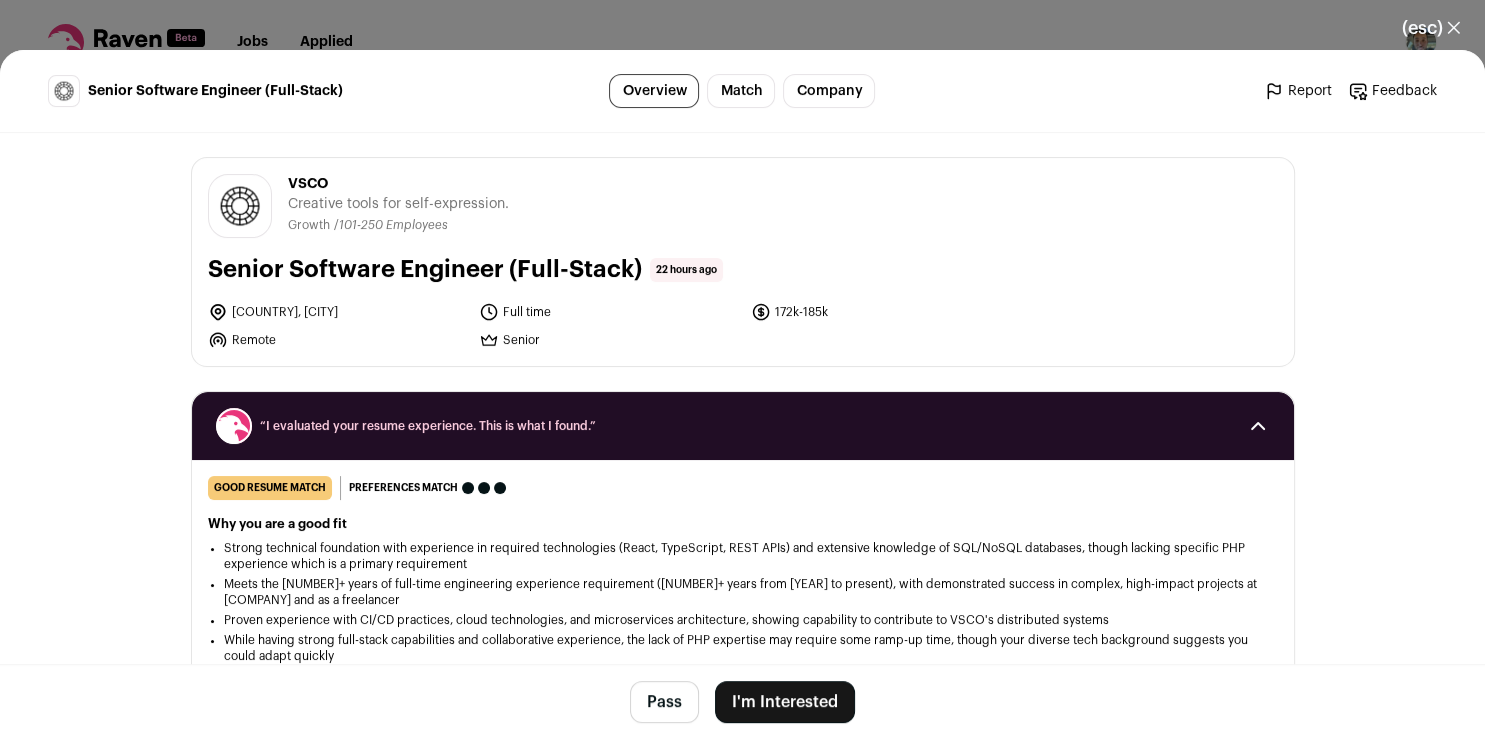 click on "I'm Interested" at bounding box center (785, 702) 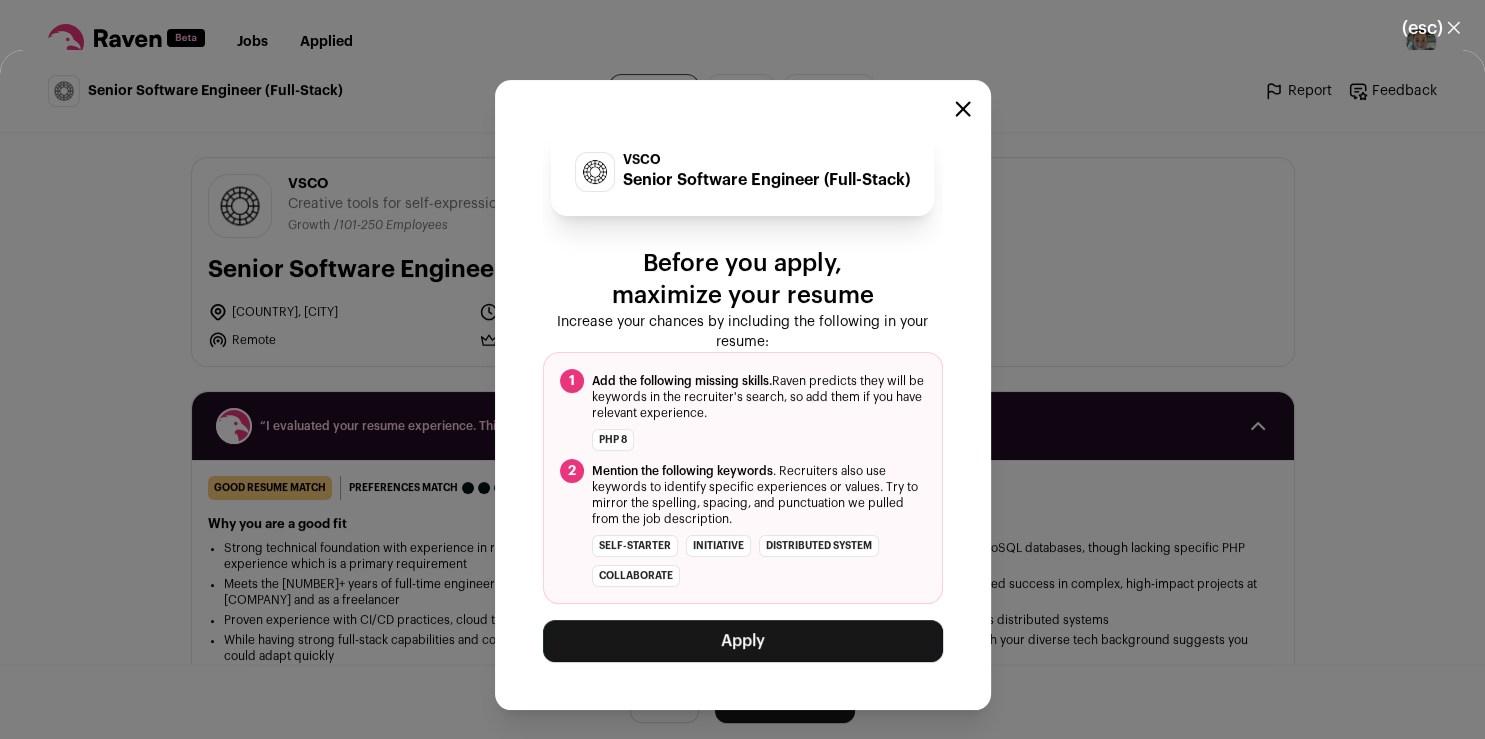 click on "Apply" at bounding box center (743, 641) 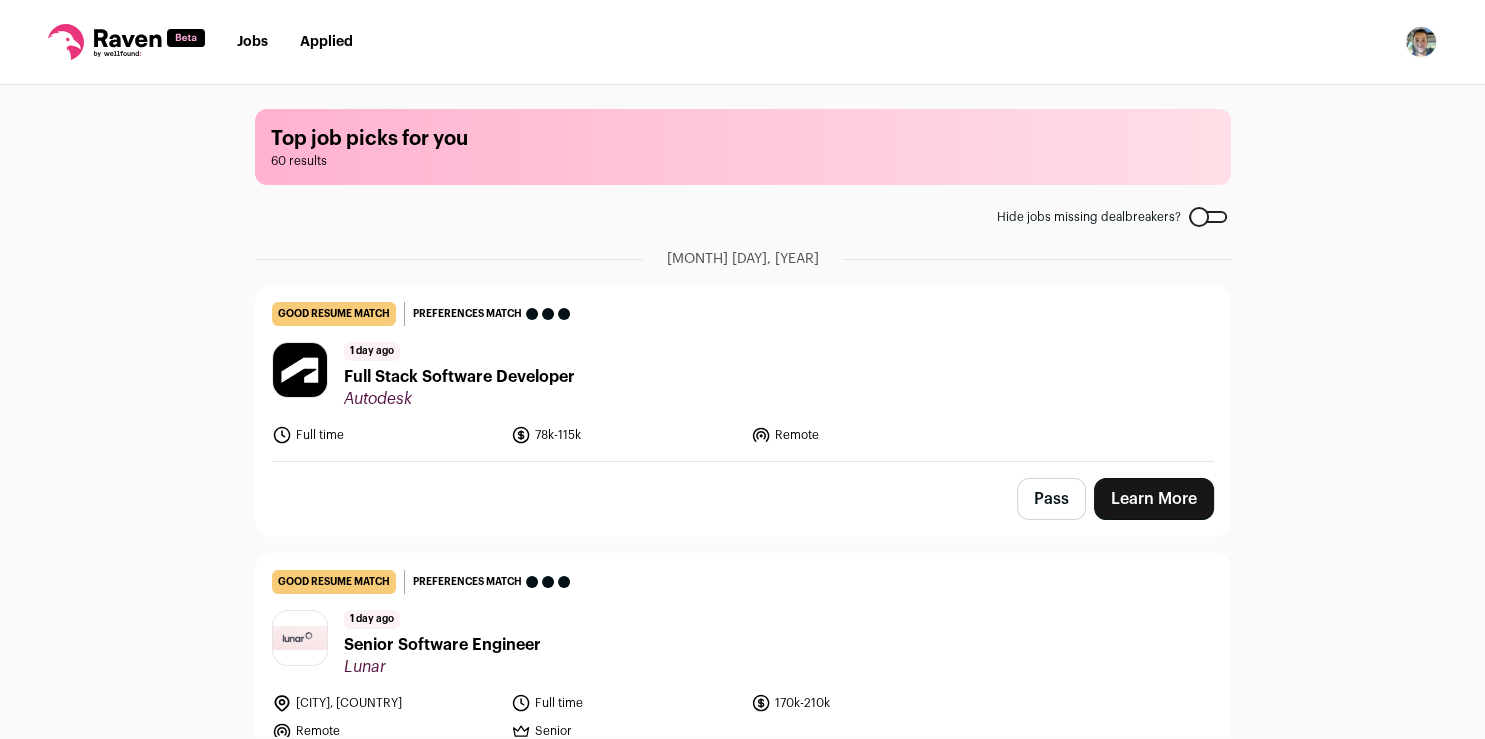 click on "Learn More" at bounding box center (1154, 499) 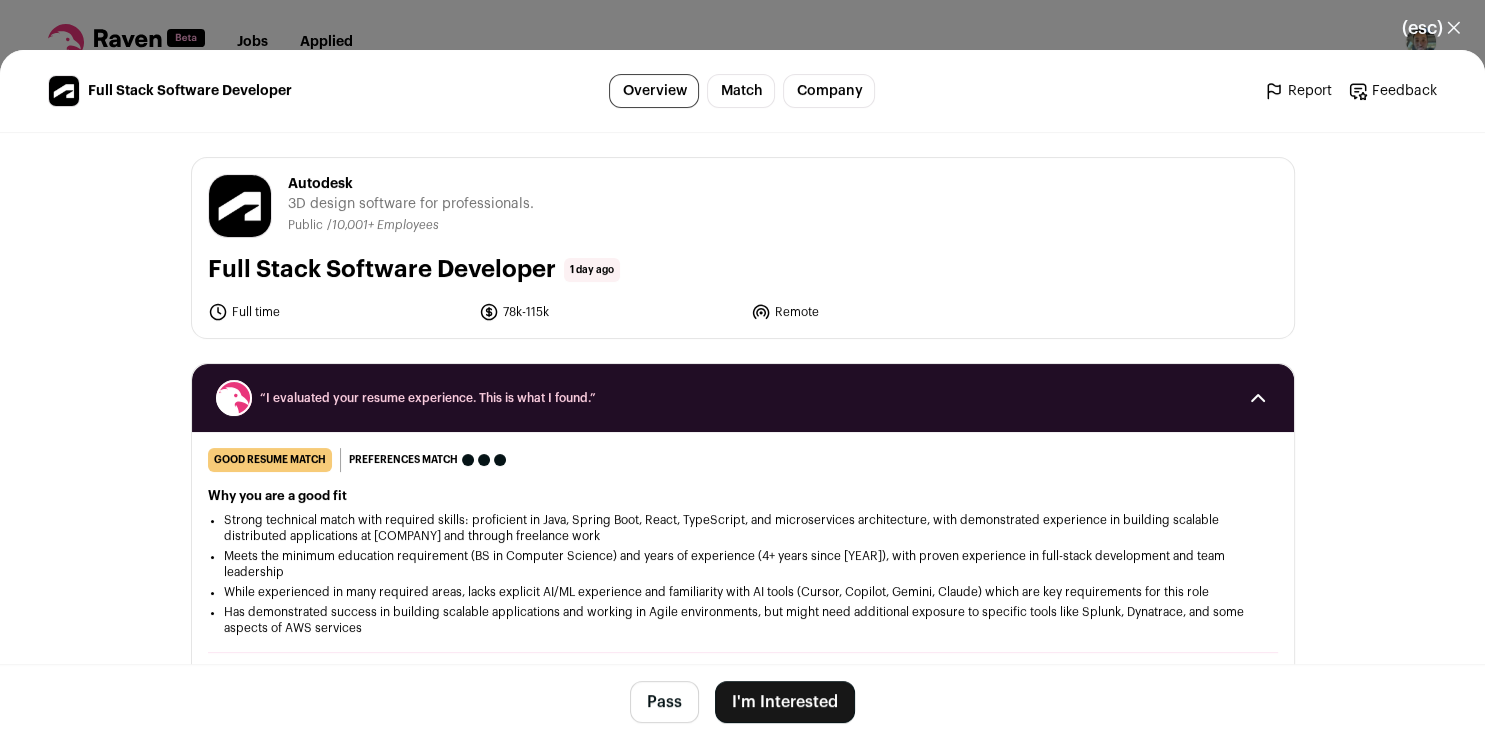 click on "I'm Interested" at bounding box center (785, 702) 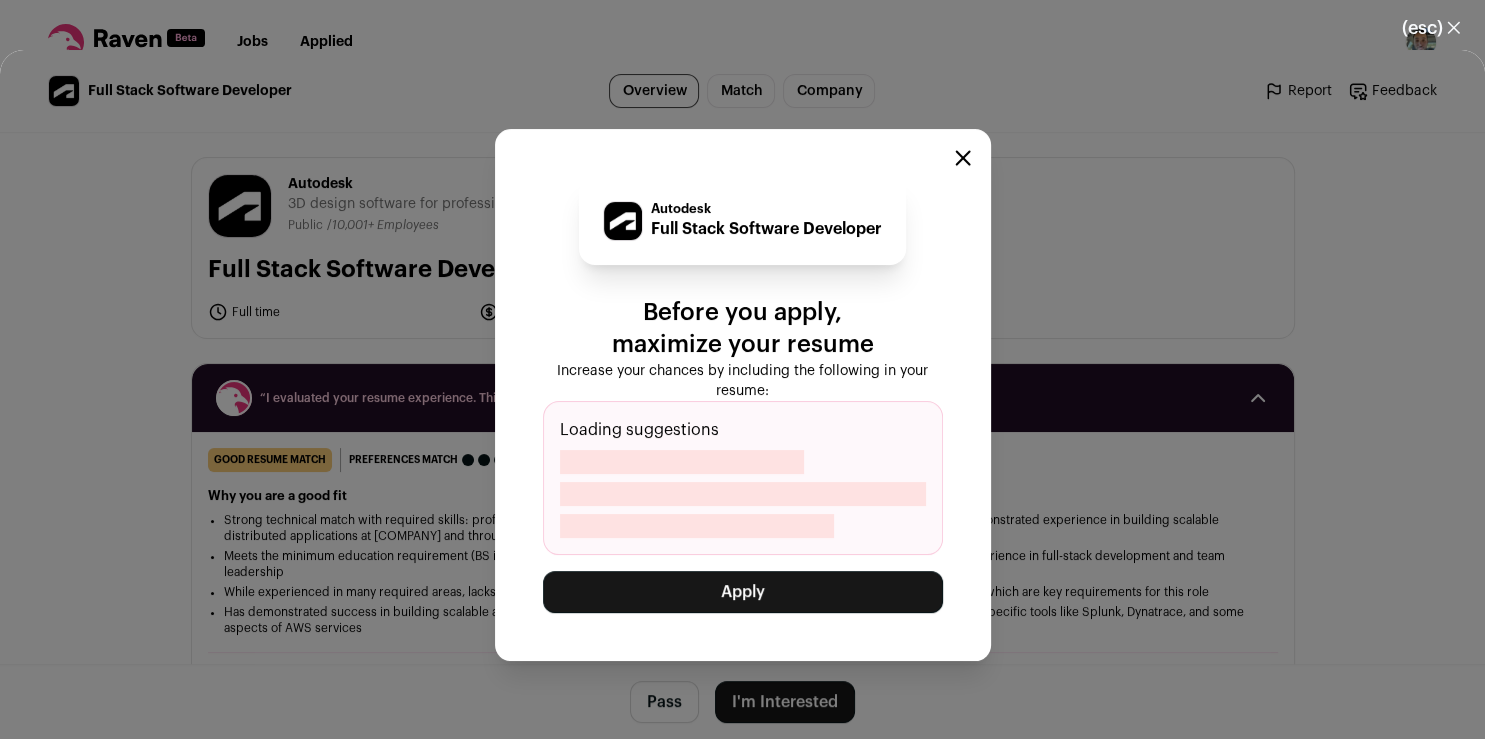 click on "Apply" at bounding box center (743, 592) 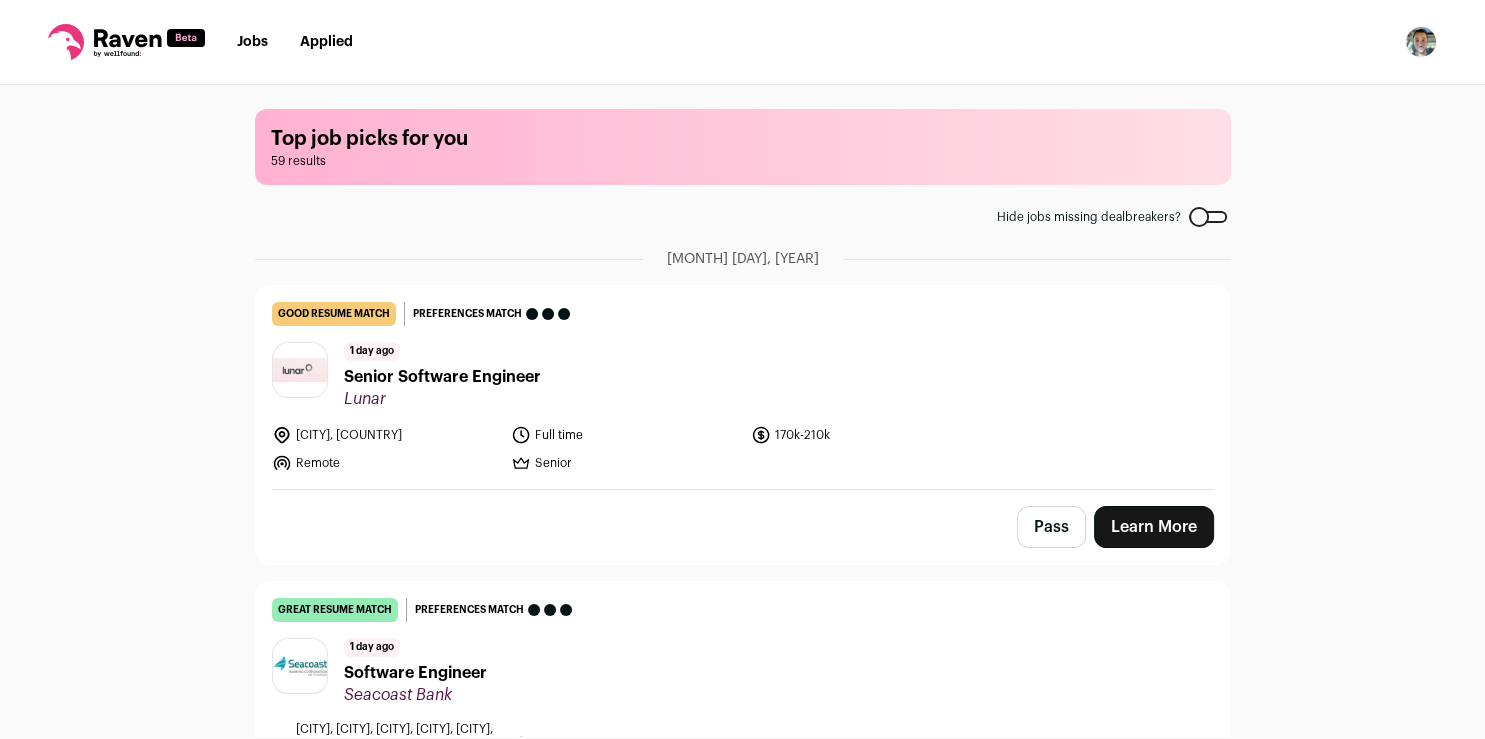 click on "Learn More" at bounding box center (1154, 527) 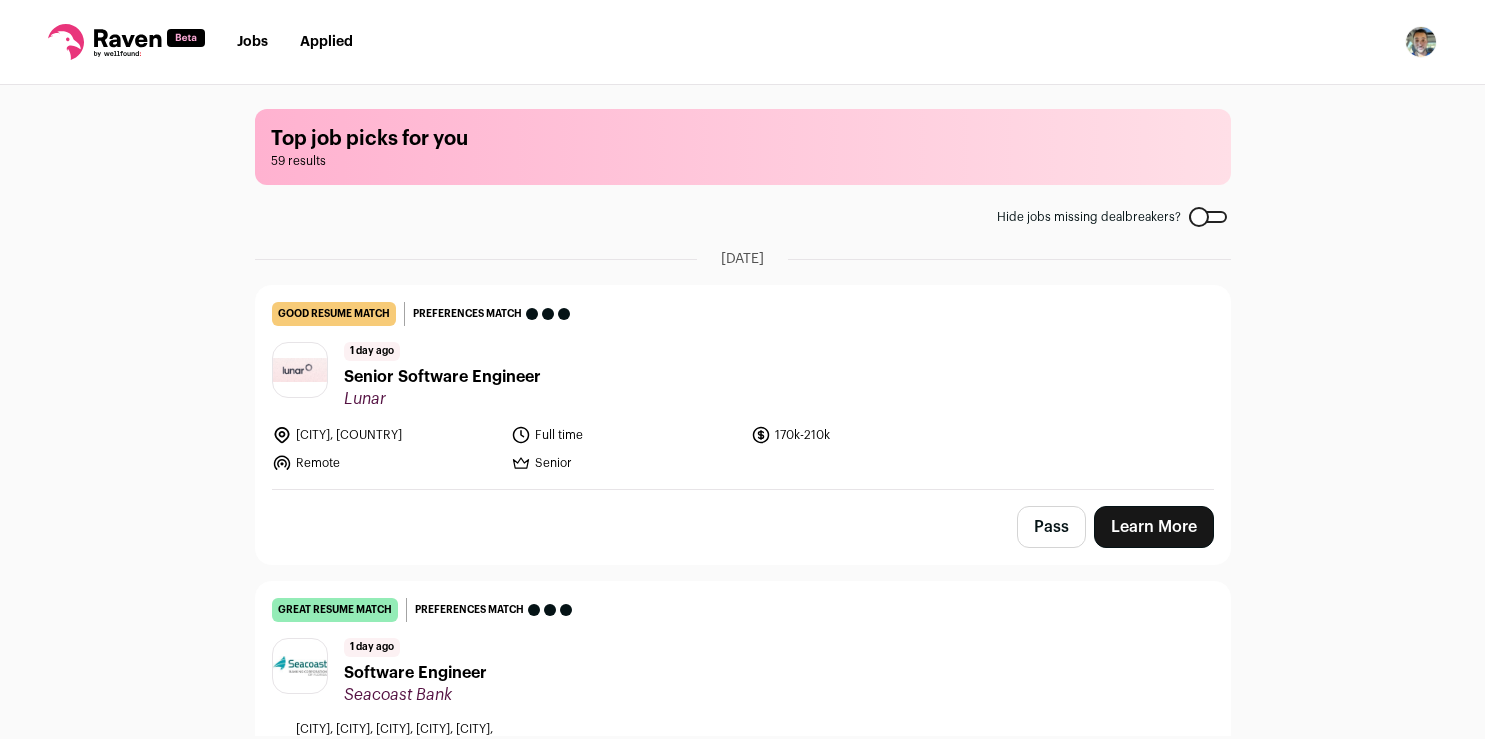 scroll, scrollTop: 0, scrollLeft: 0, axis: both 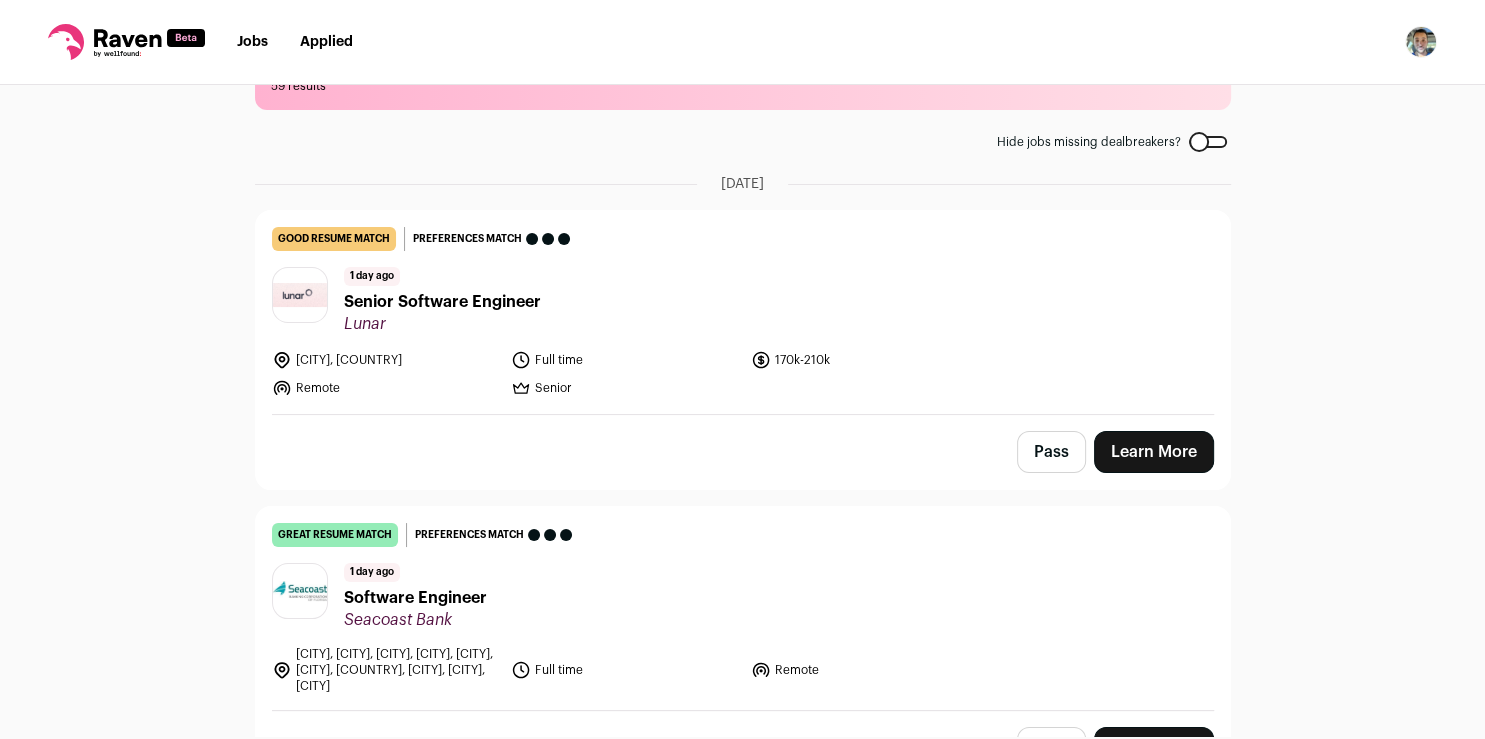 click on "Pass" at bounding box center [1051, 452] 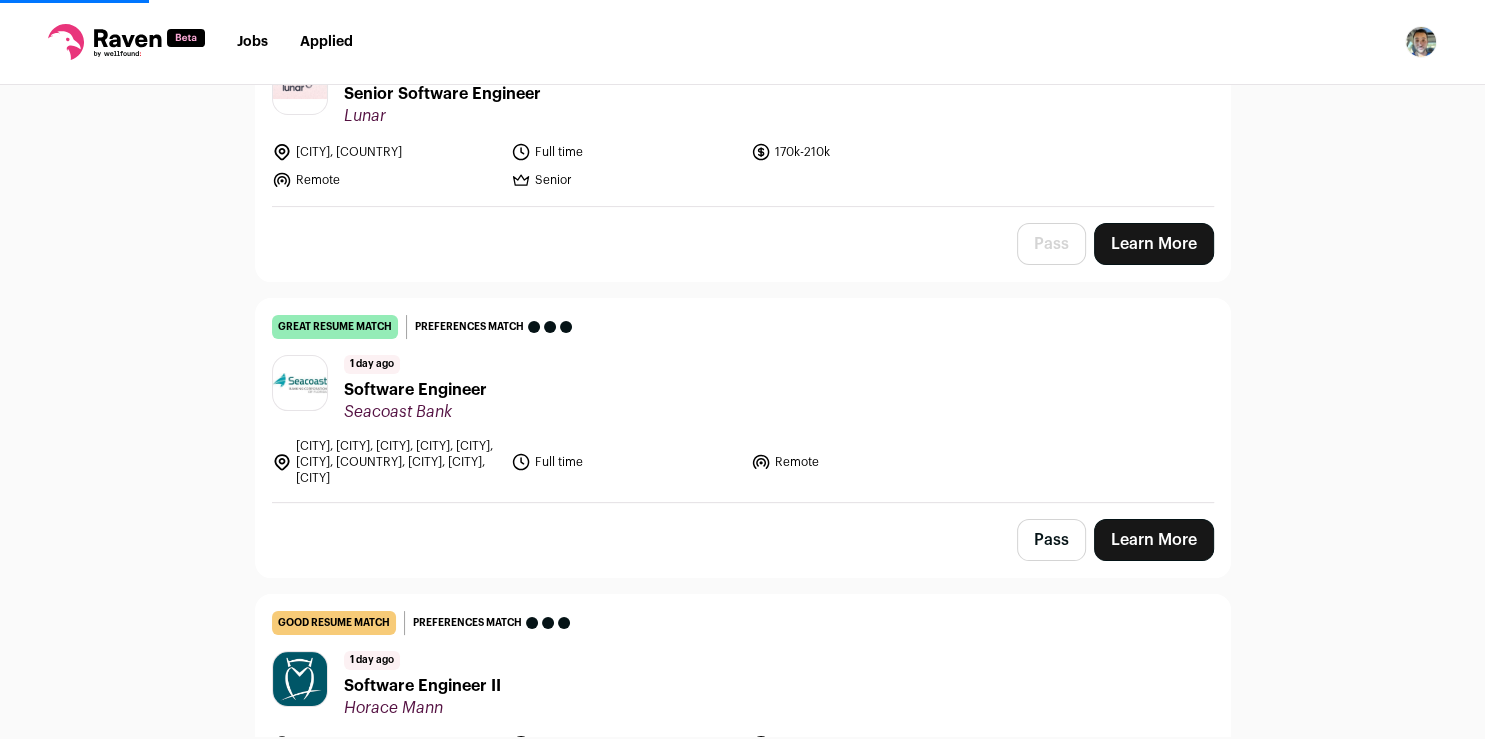 scroll, scrollTop: 291, scrollLeft: 0, axis: vertical 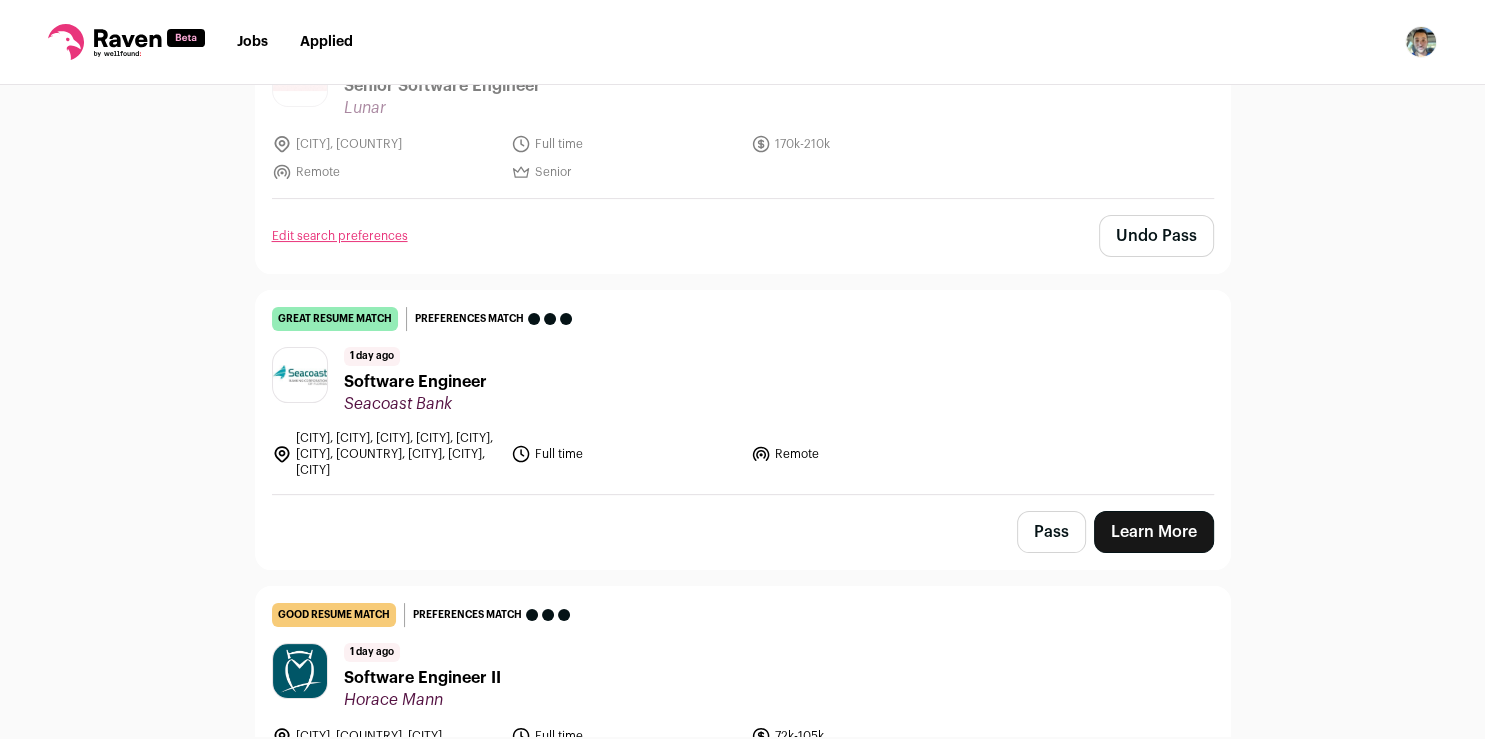 click on "Pass" at bounding box center (1051, 532) 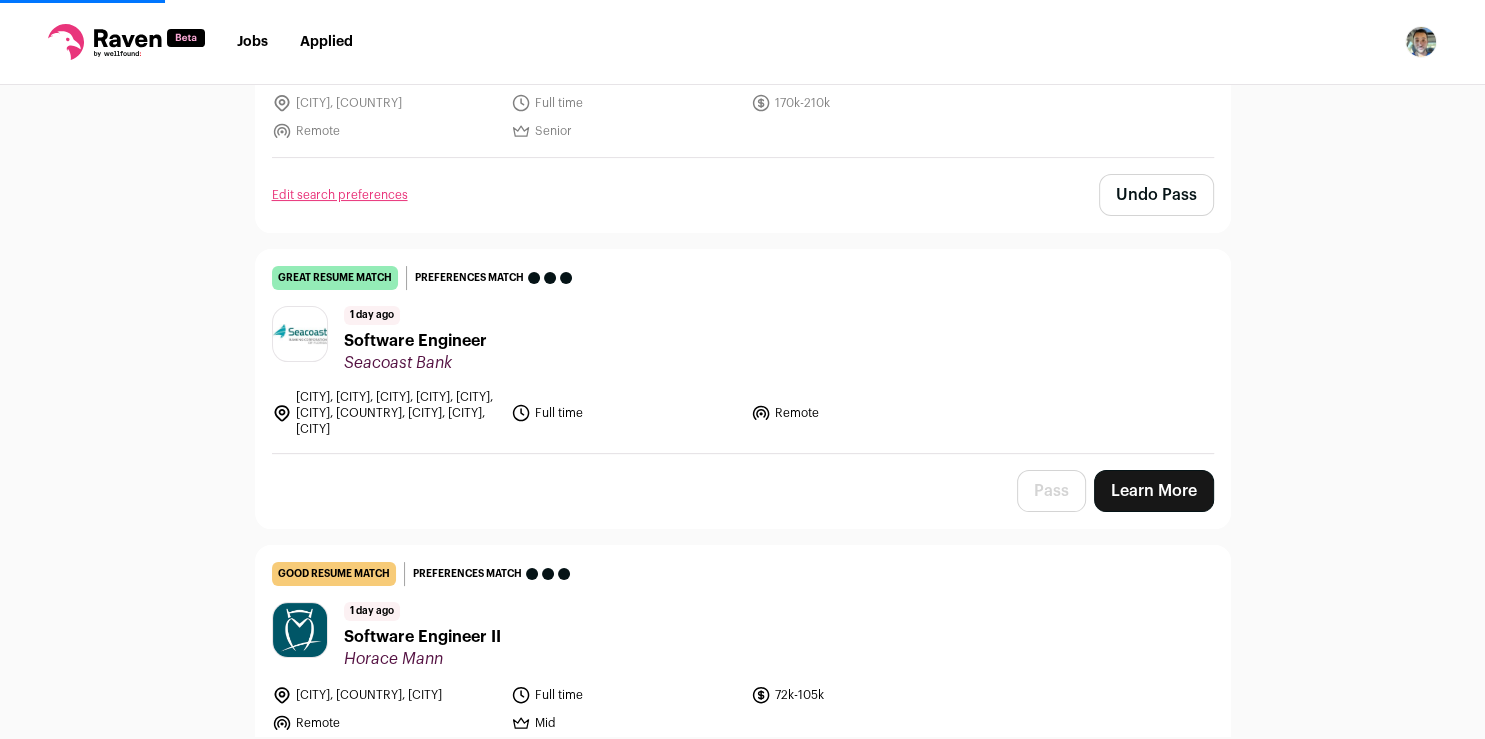scroll, scrollTop: 565, scrollLeft: 0, axis: vertical 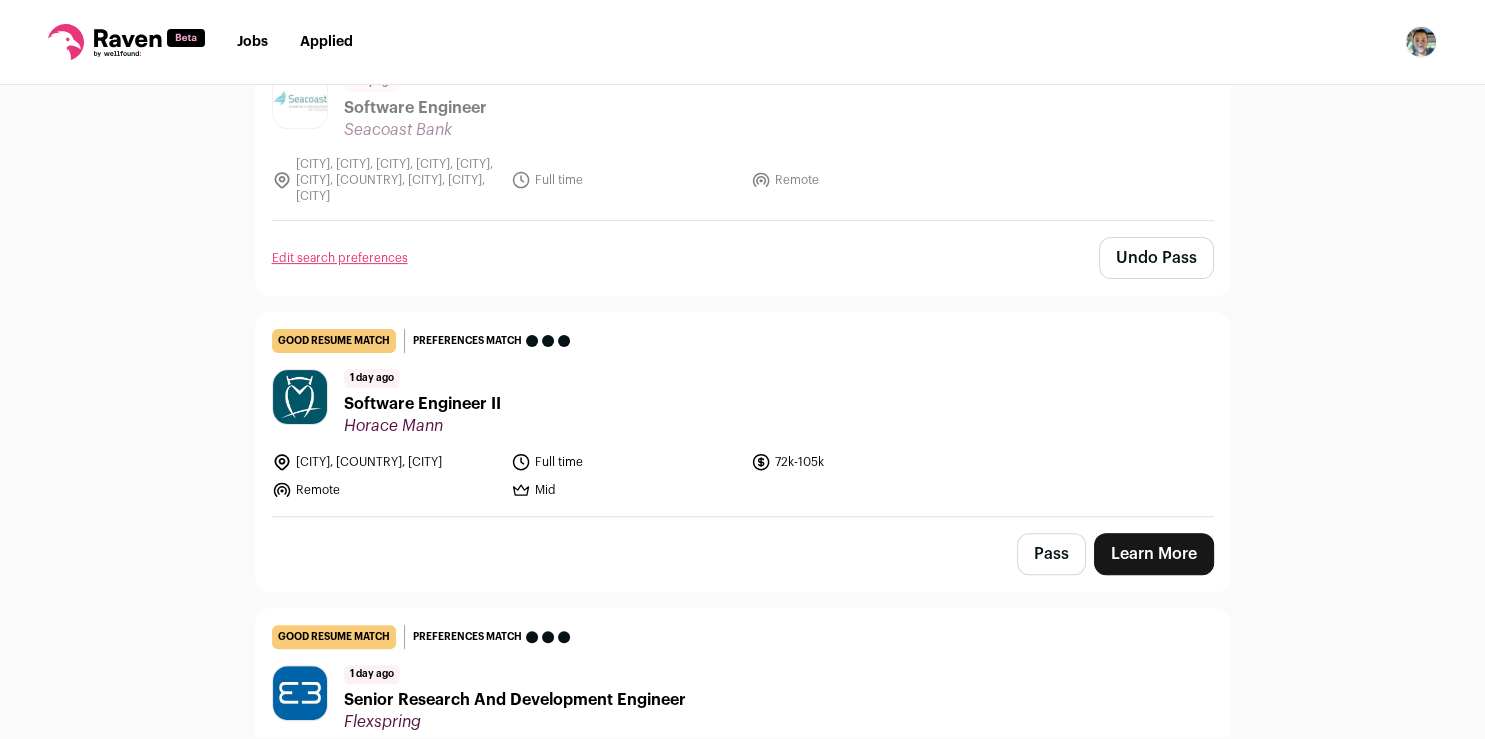 click on "Learn More" at bounding box center [1154, 554] 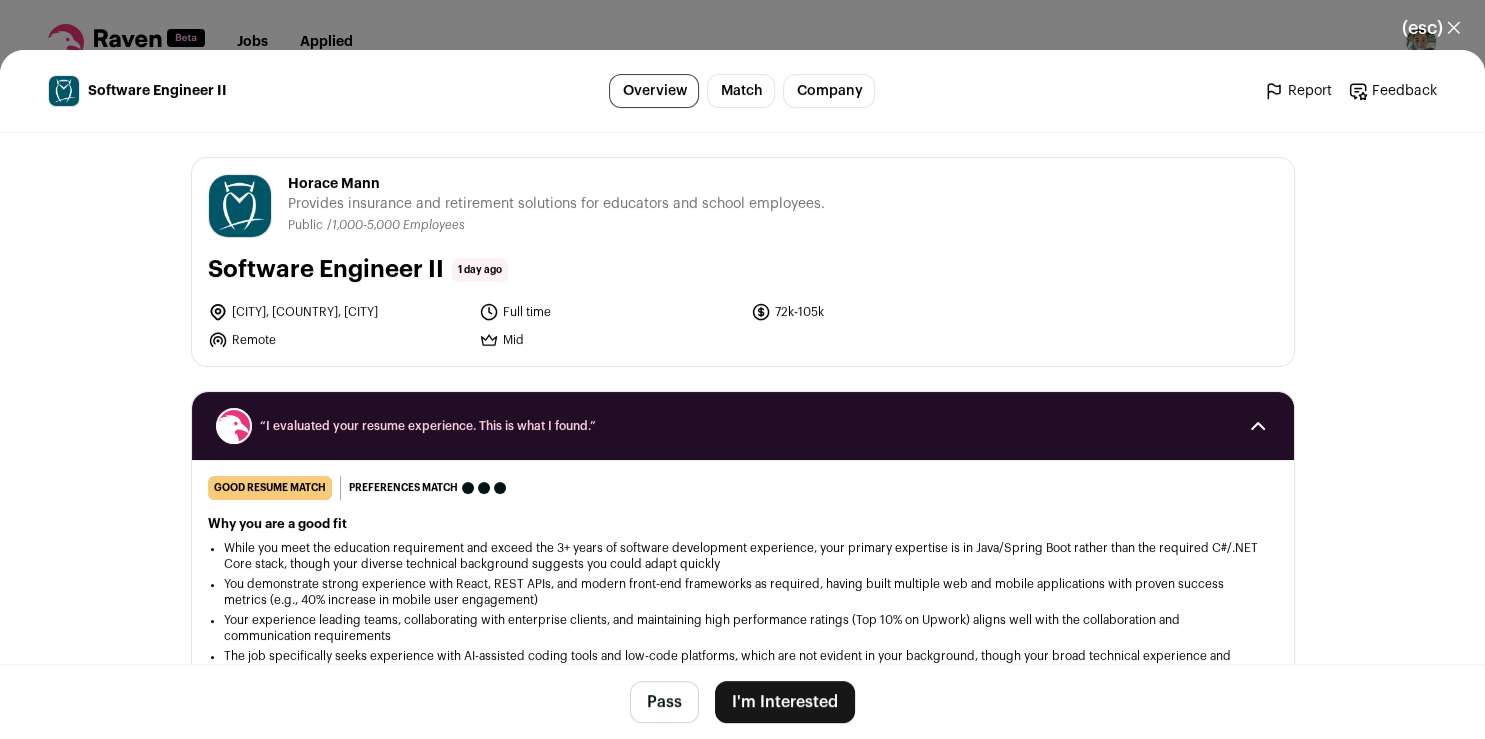 click on "I'm Interested" at bounding box center (785, 702) 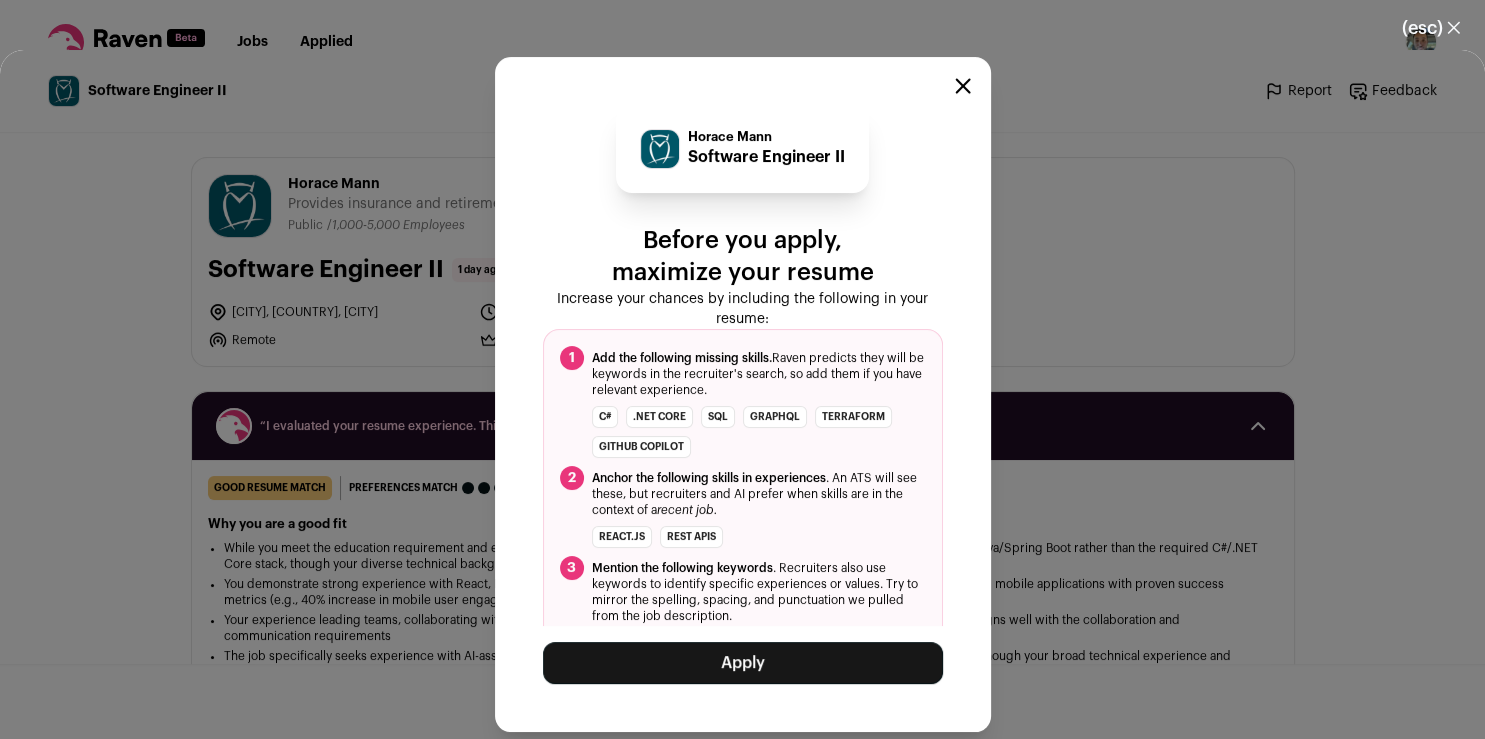 click on "Apply" at bounding box center (743, 663) 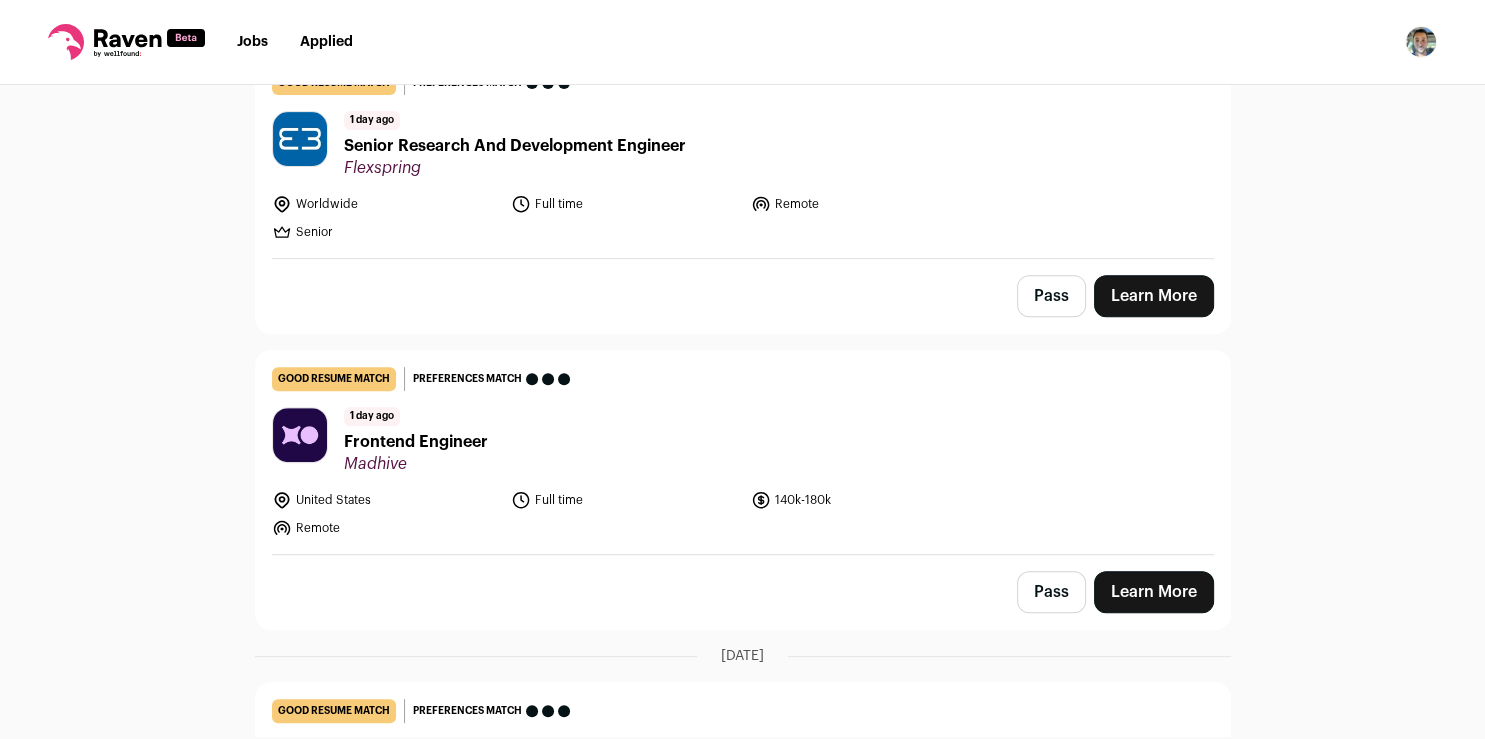 scroll, scrollTop: 940, scrollLeft: 0, axis: vertical 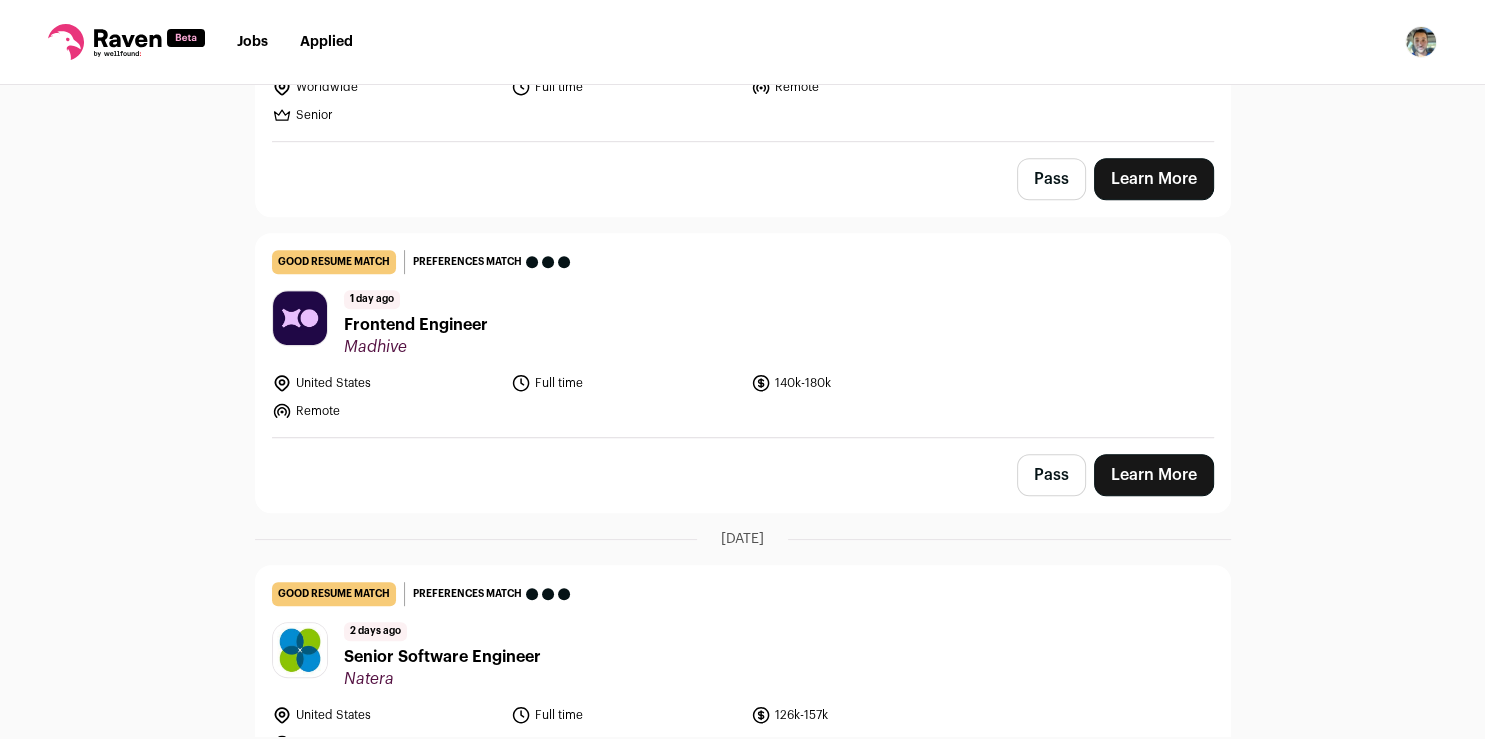 click on "Learn More" at bounding box center [1154, 475] 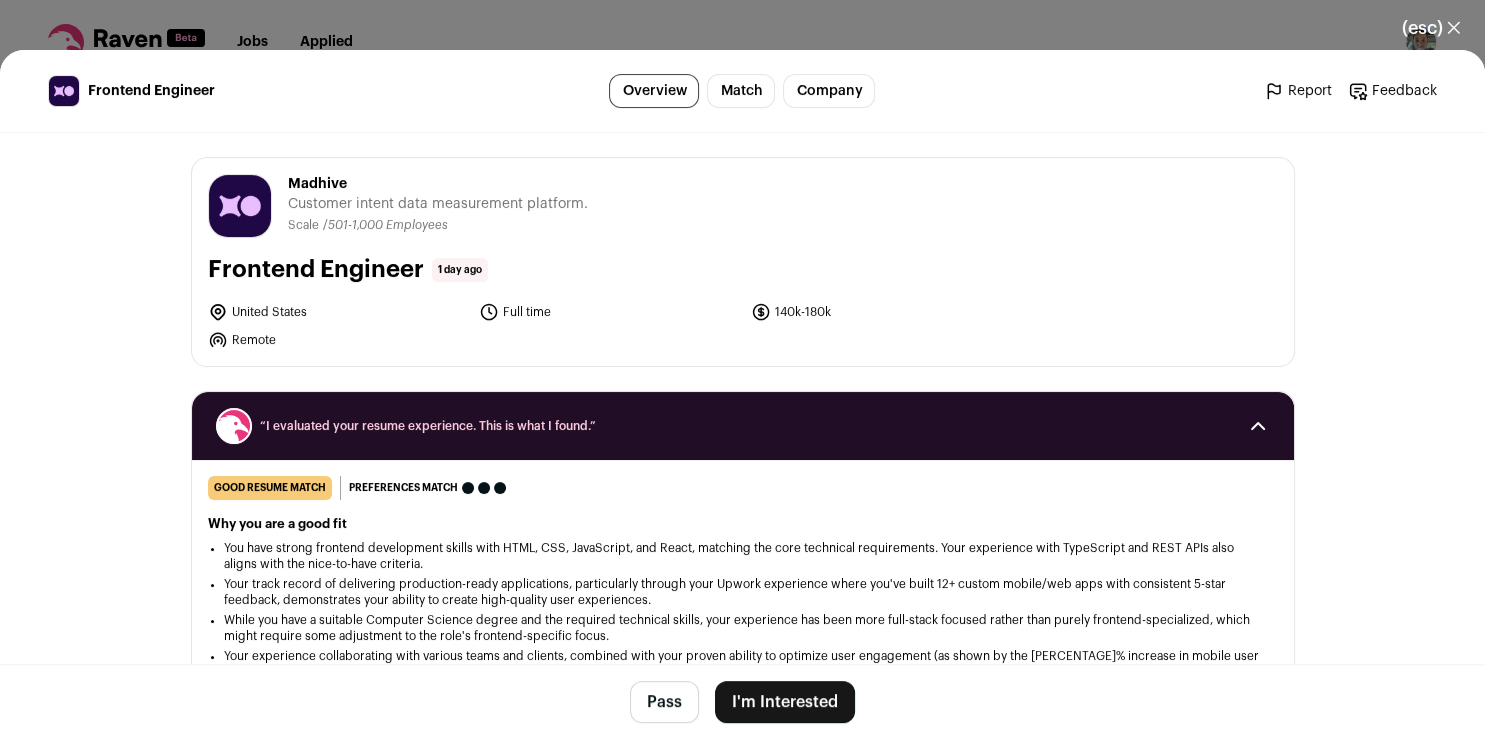 click on "I'm Interested" at bounding box center (785, 702) 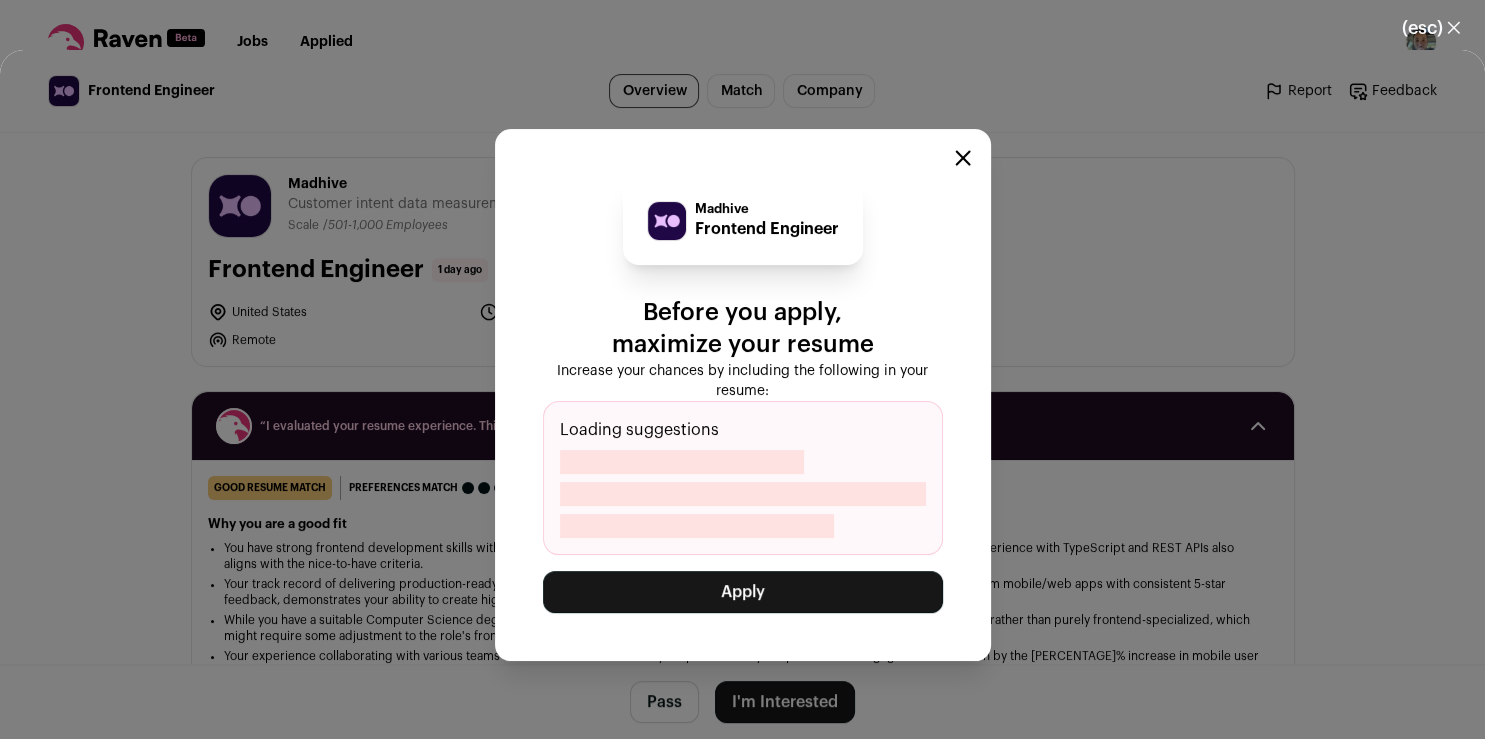 click on "Apply" at bounding box center [743, 592] 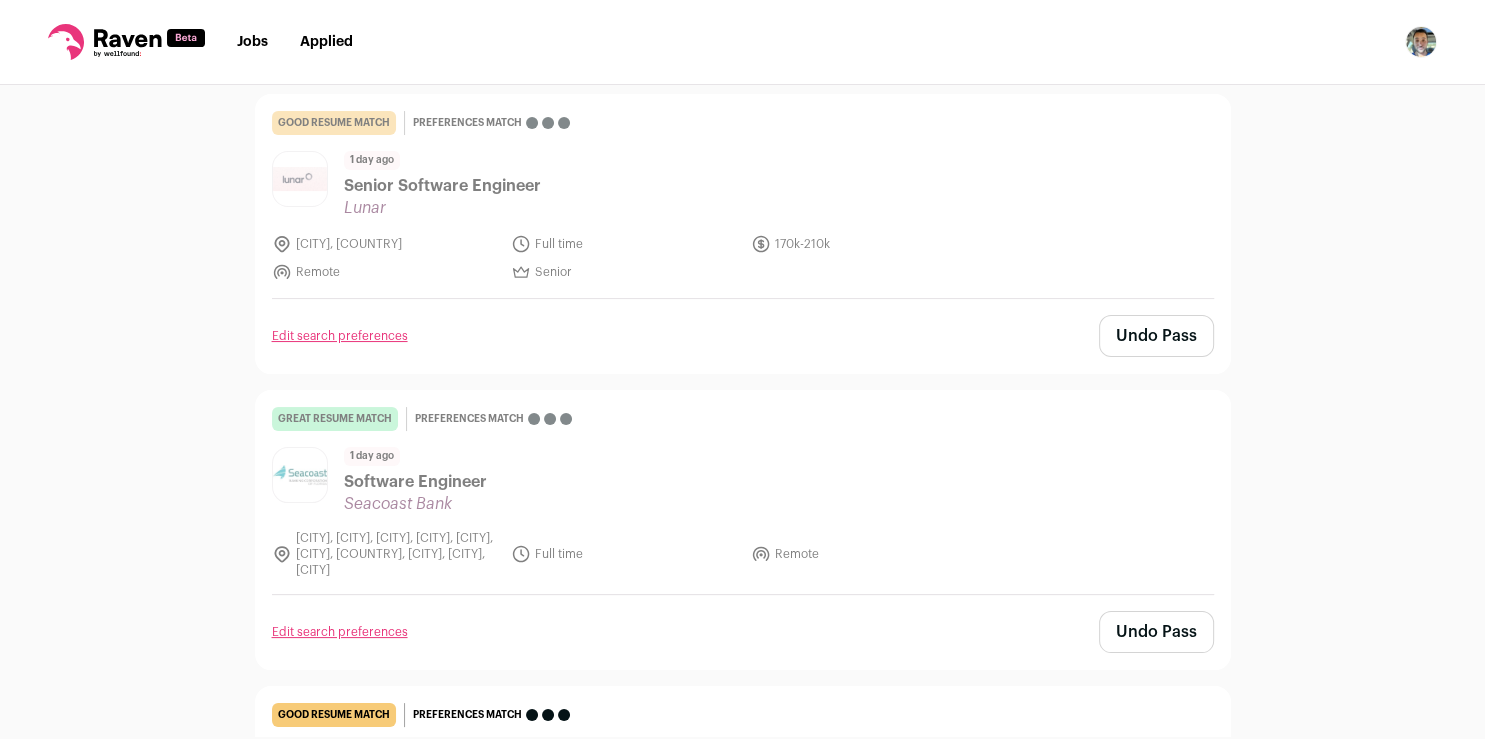 scroll, scrollTop: 0, scrollLeft: 0, axis: both 